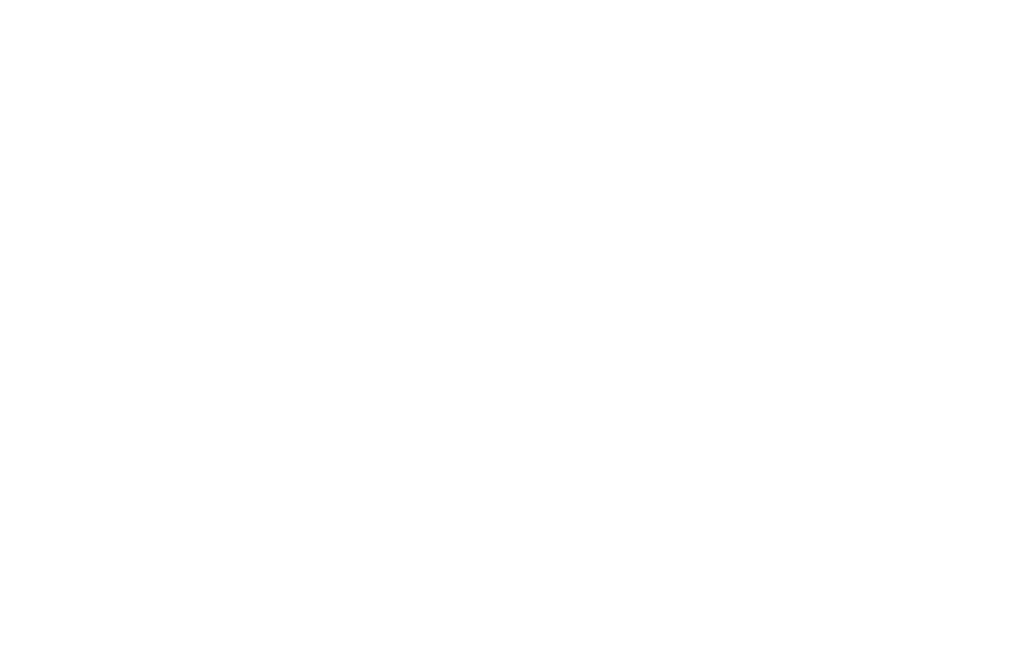 scroll, scrollTop: 0, scrollLeft: 0, axis: both 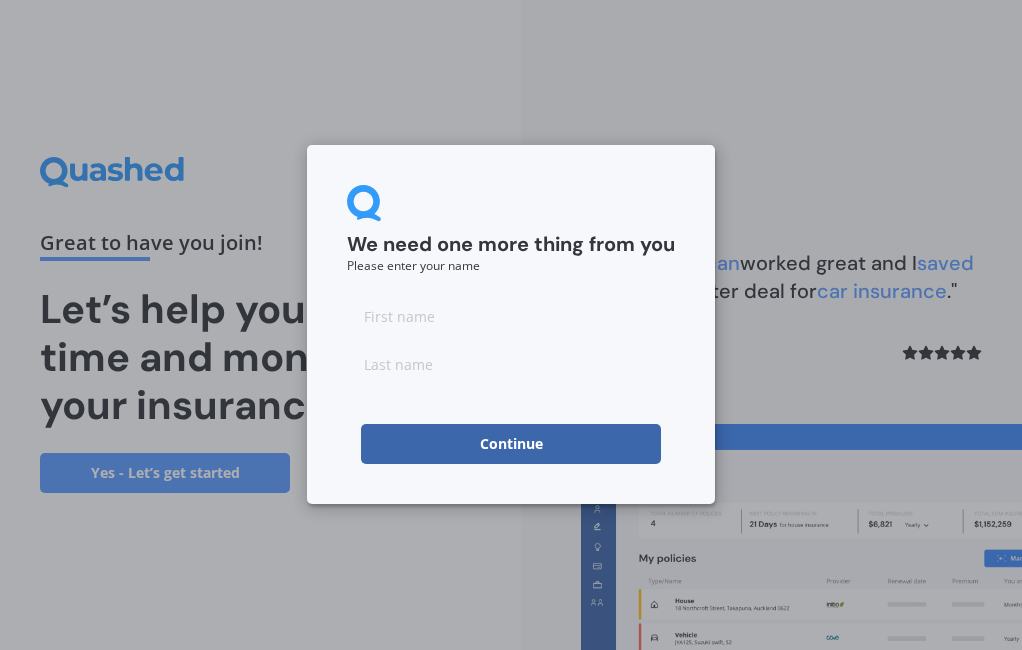 click at bounding box center [511, 316] 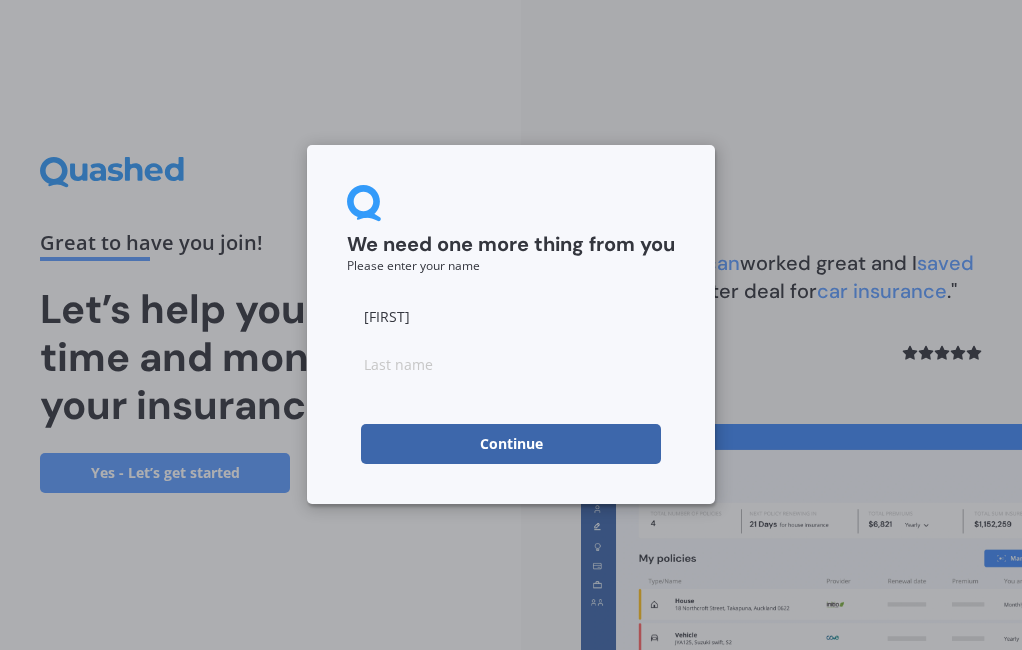 type on "[FIRST]" 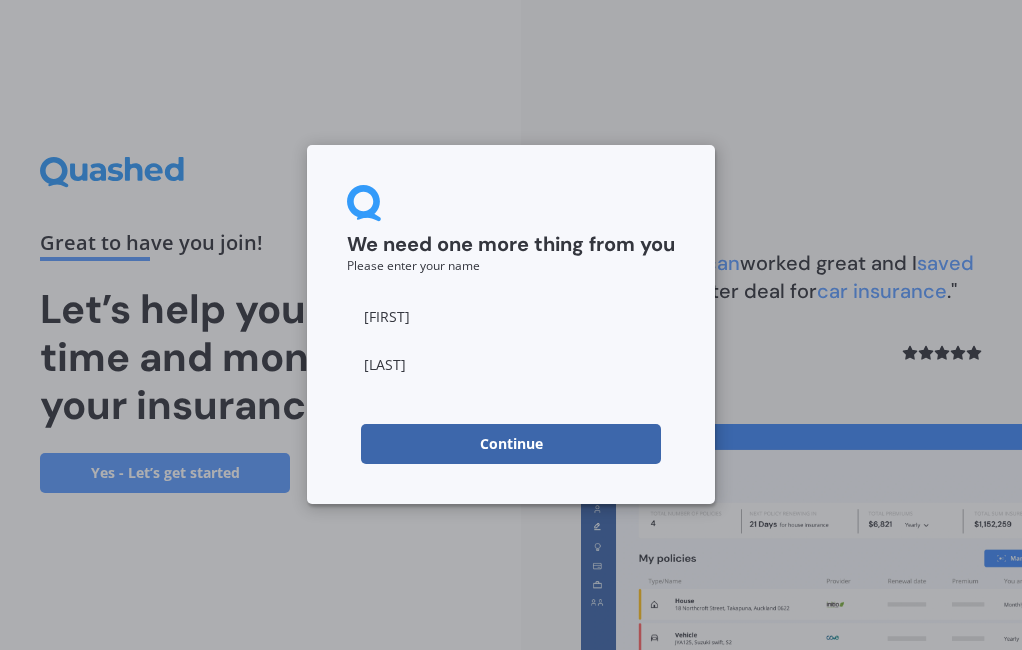 type on "[LAST]" 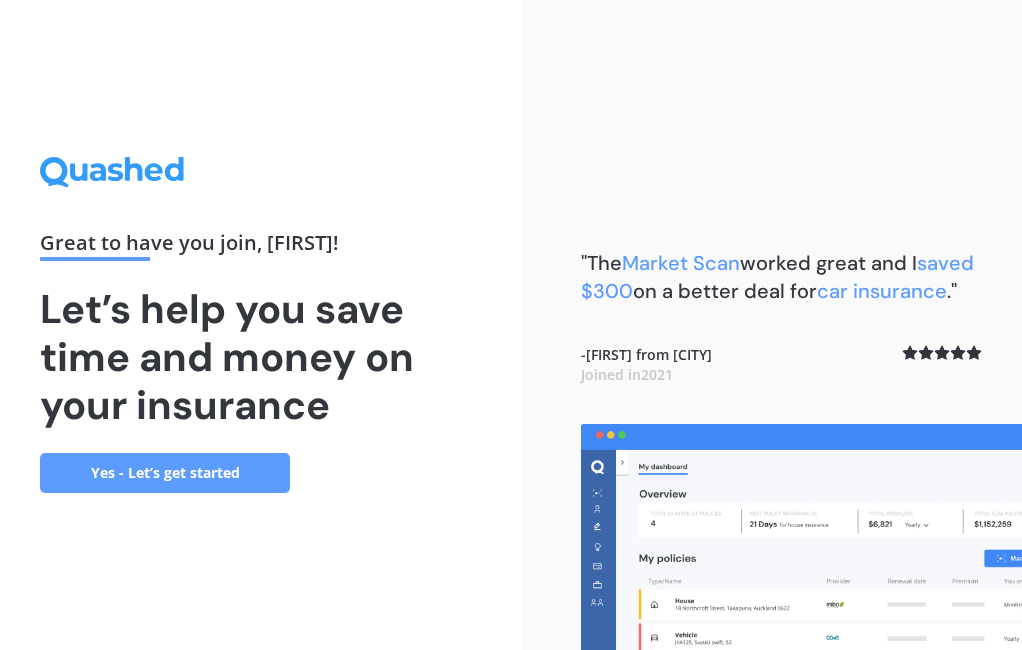 scroll, scrollTop: 0, scrollLeft: 0, axis: both 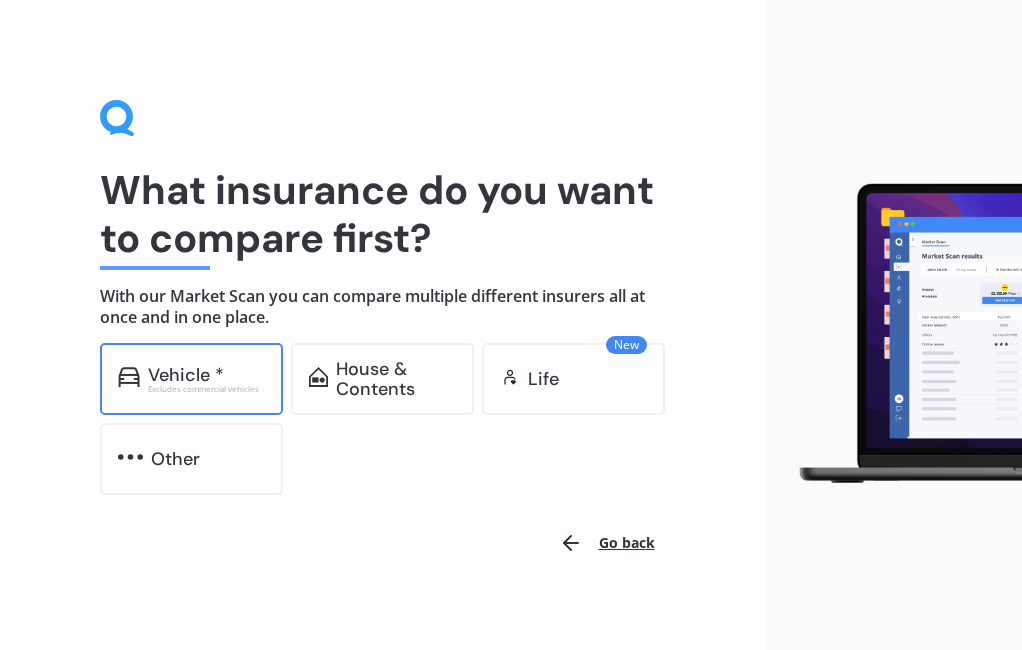 click on "Vehicle *" at bounding box center (186, 375) 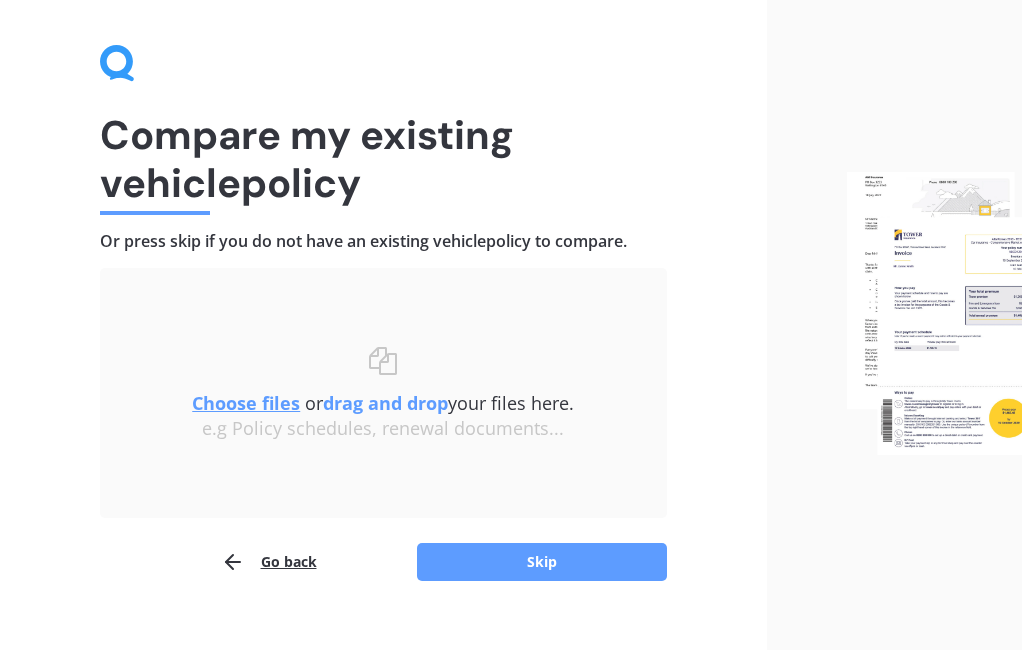 scroll, scrollTop: 62, scrollLeft: 0, axis: vertical 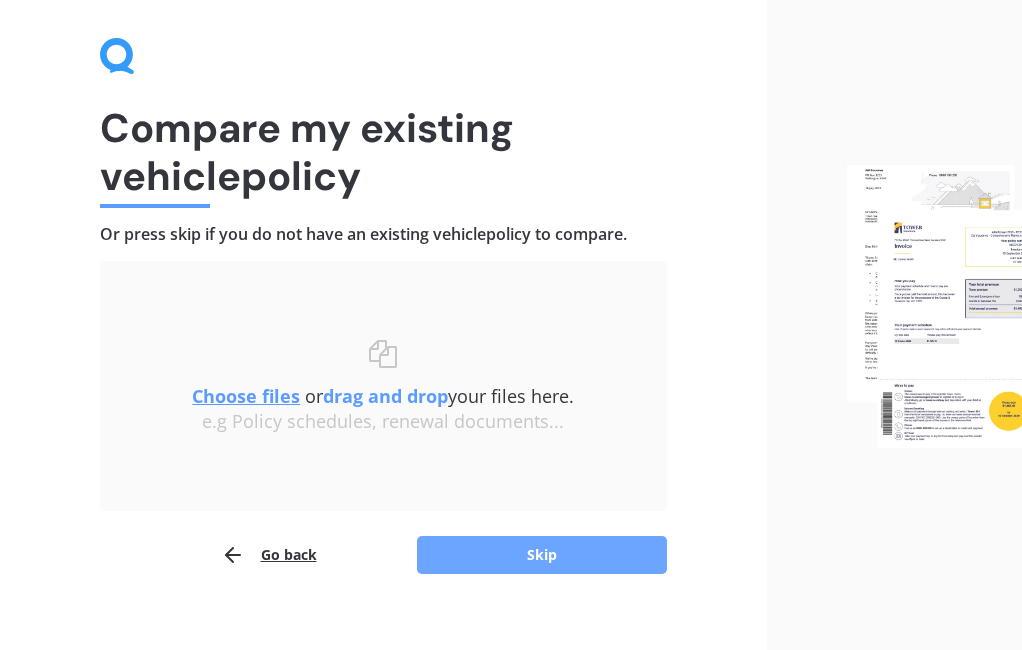 click on "Skip" at bounding box center (542, 555) 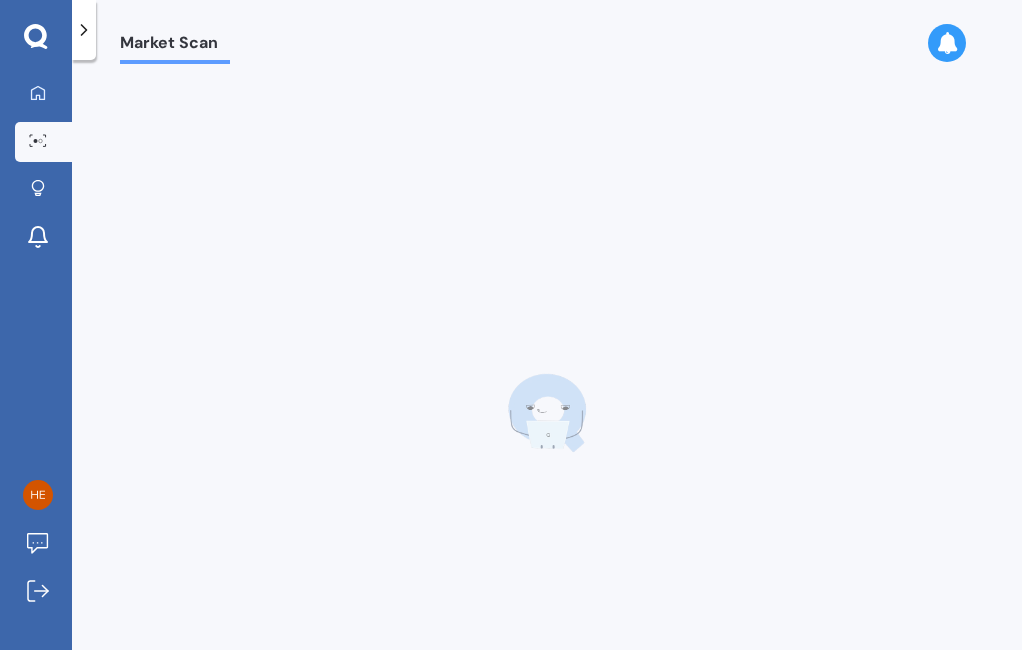 scroll, scrollTop: 0, scrollLeft: 0, axis: both 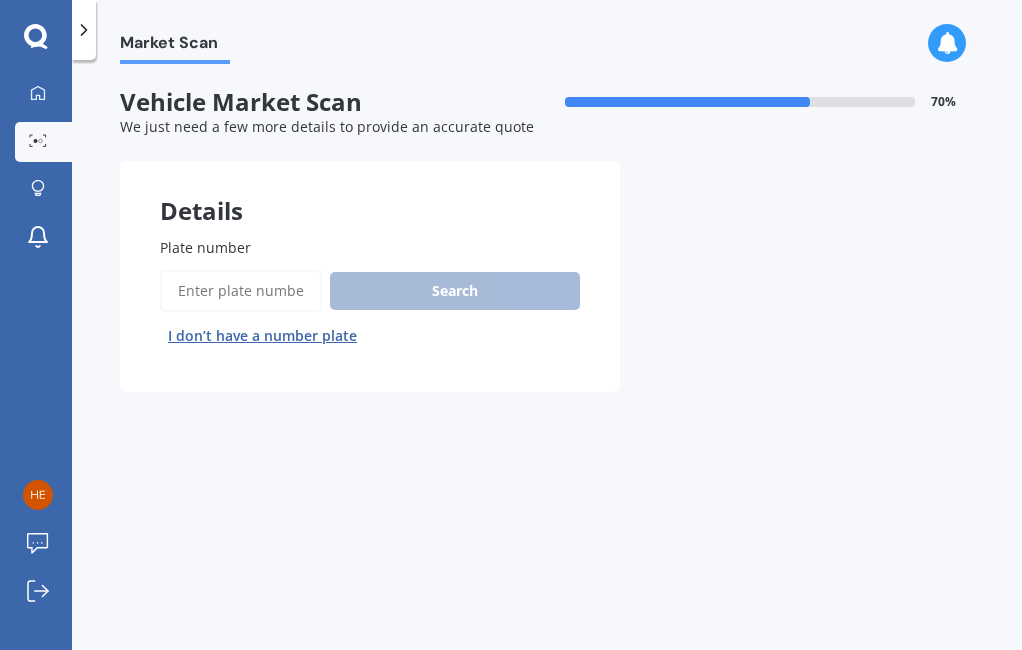 click on "Plate number" at bounding box center [241, 291] 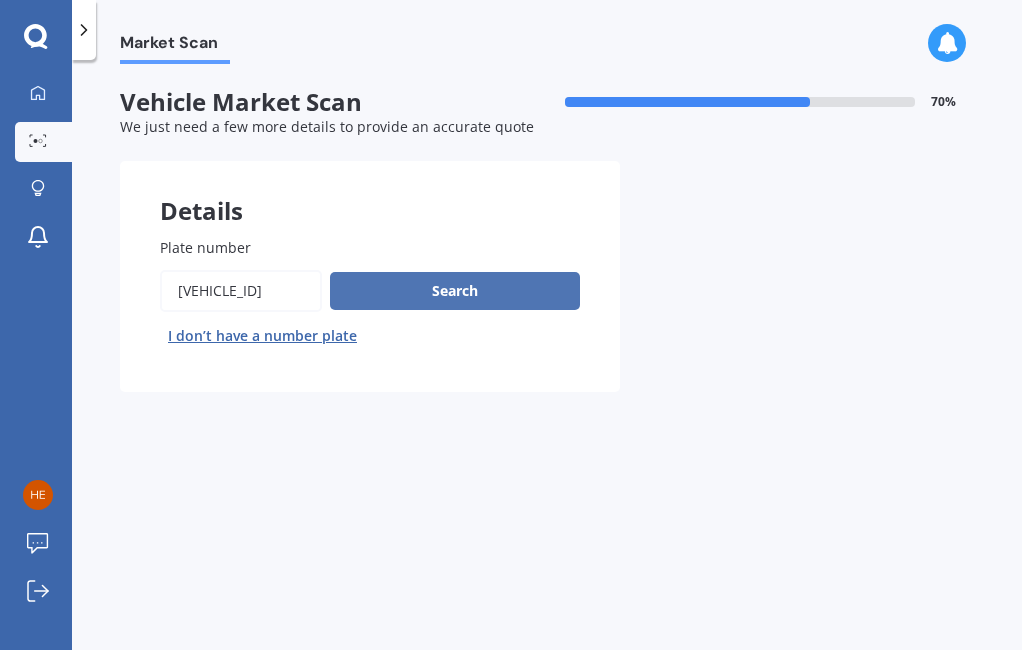 type on "[VEHICLE_ID]" 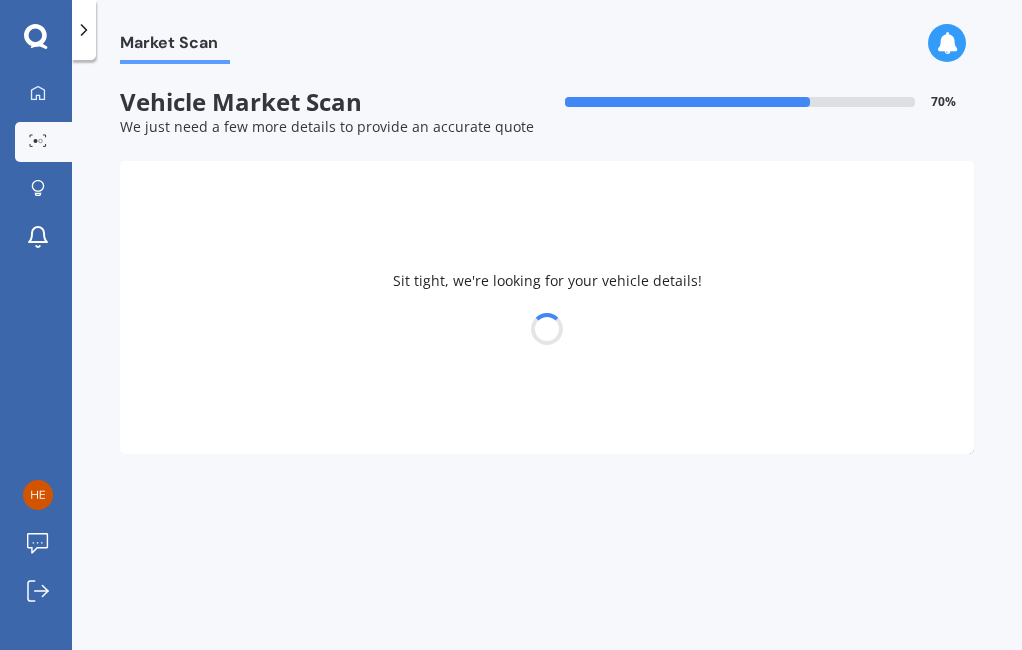 select on "HYUNDAI" 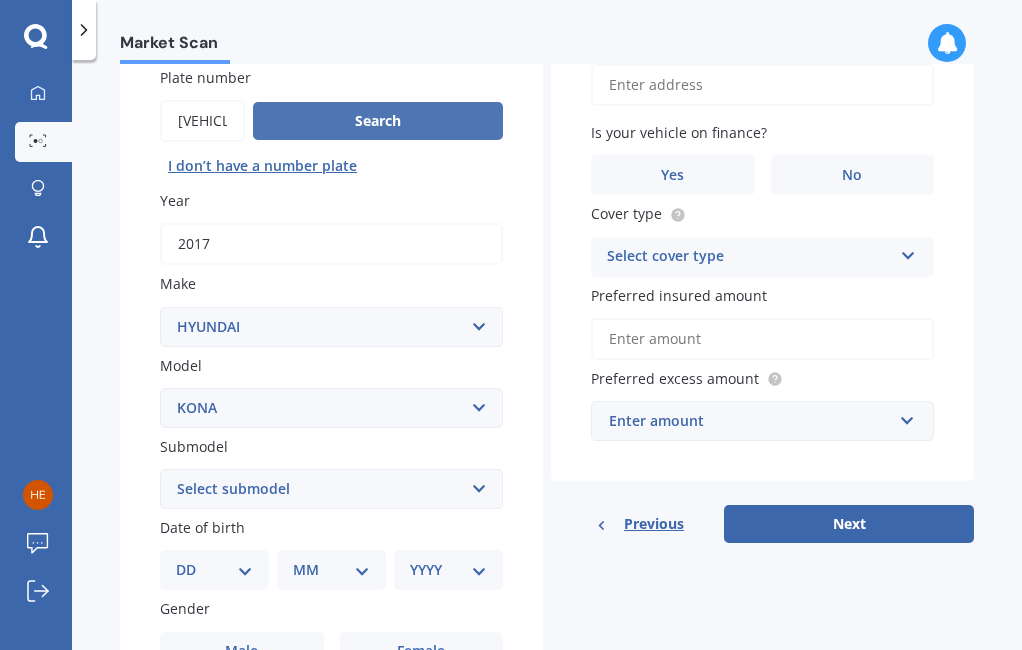 scroll, scrollTop: 171, scrollLeft: 0, axis: vertical 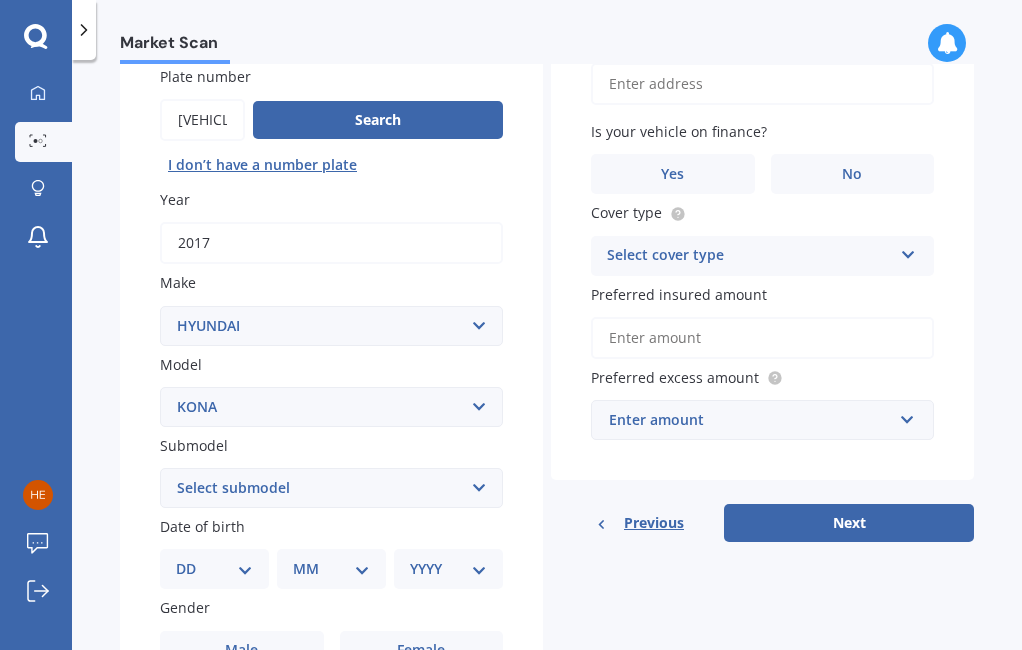 select on "1.6 TURBO AWD" 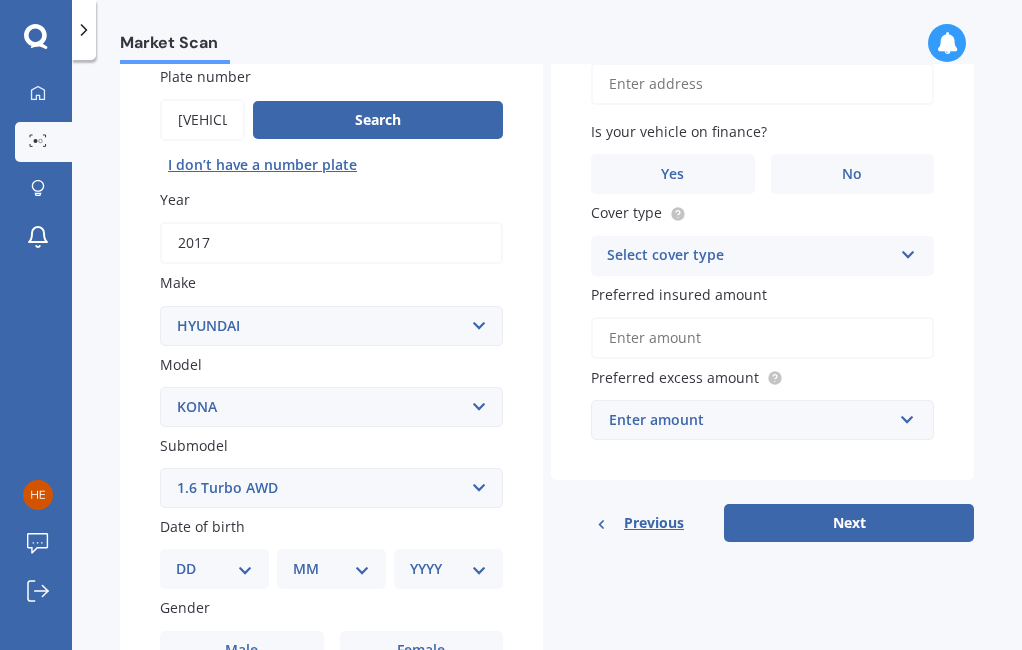 select on "31" 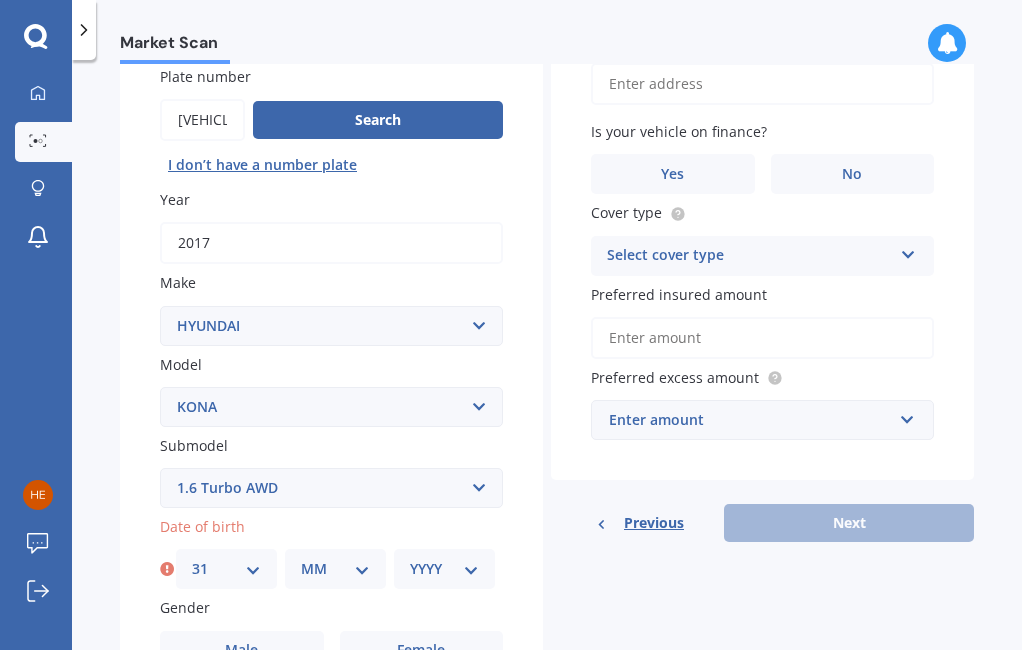 select on "05" 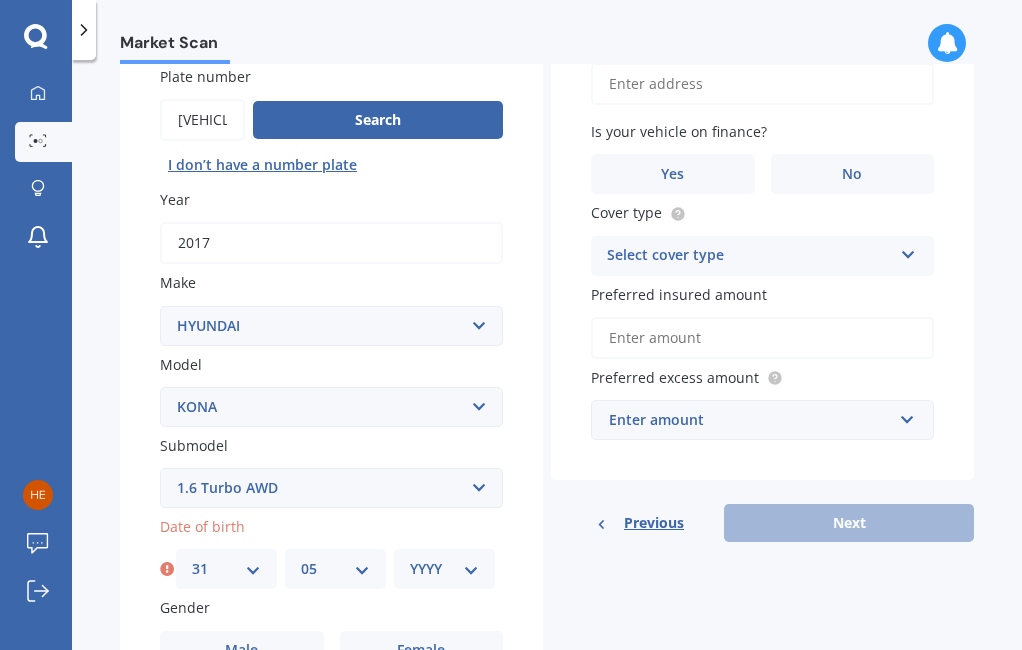 select on "1957" 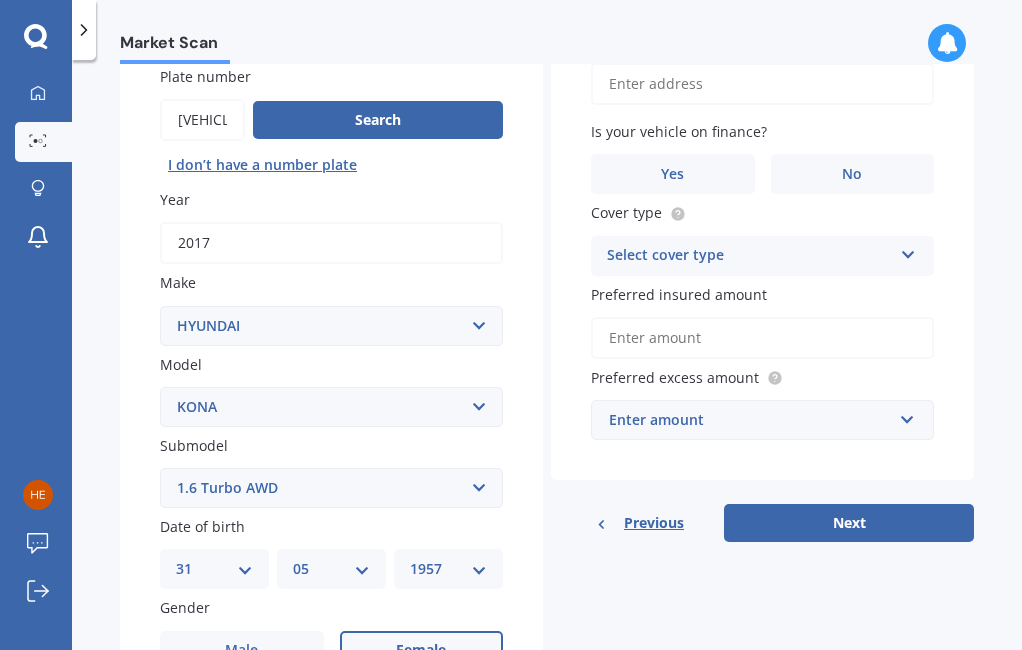 click on "Female" at bounding box center (422, 651) 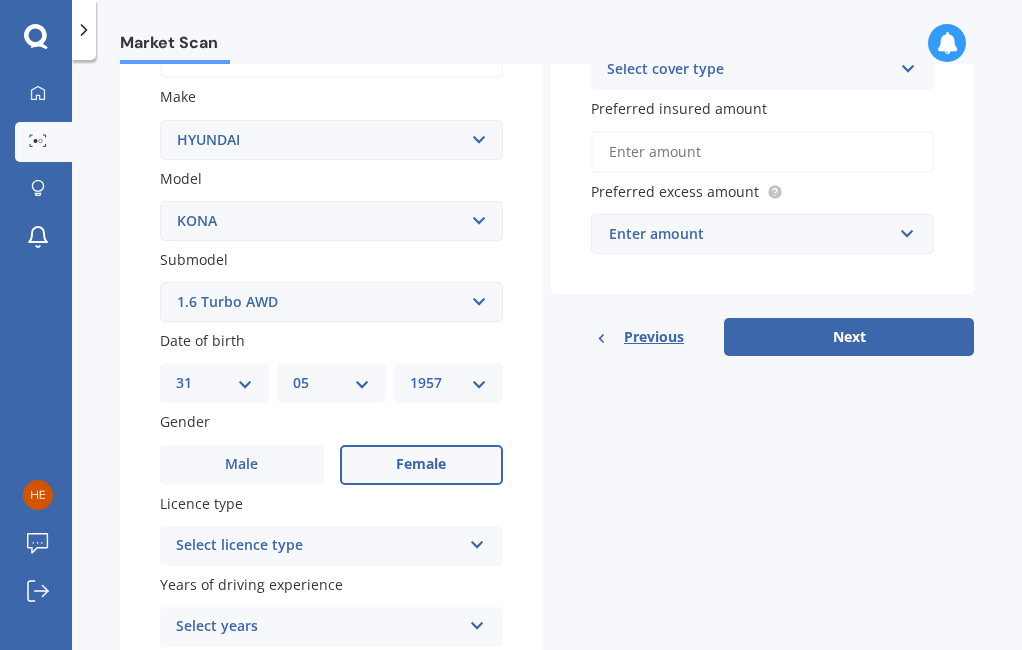 scroll, scrollTop: 361, scrollLeft: 0, axis: vertical 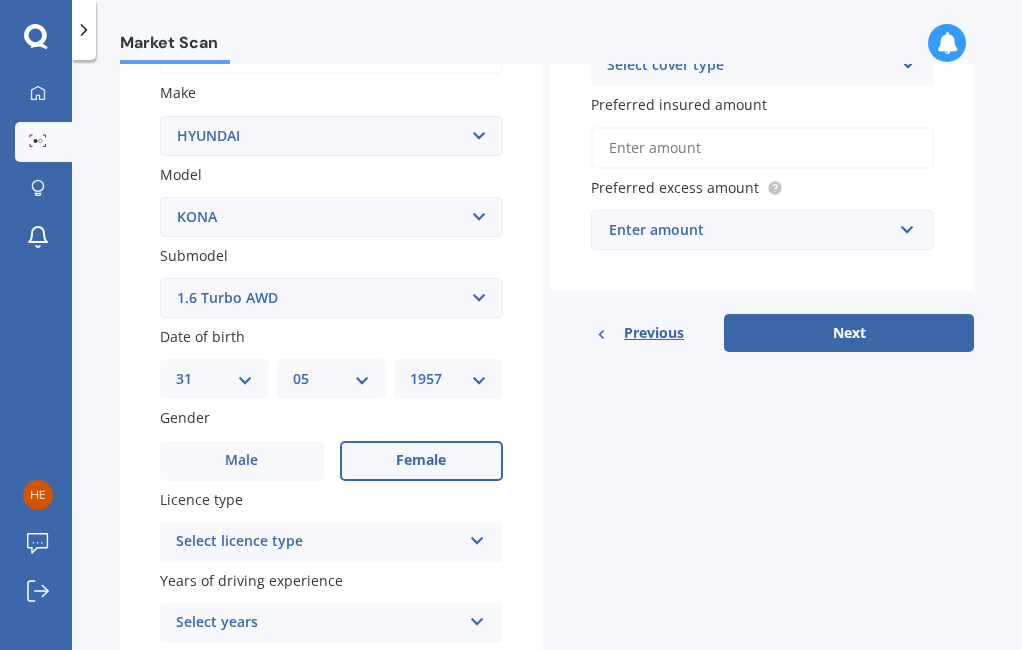 click on "Select licence type" at bounding box center [318, 542] 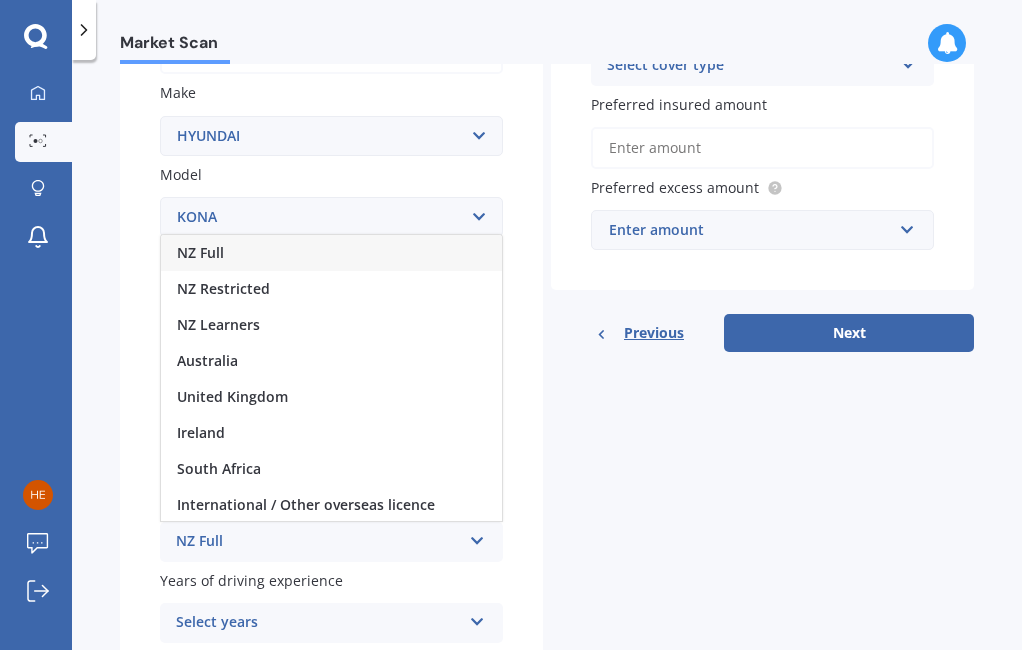 click on "NZ Full" at bounding box center (318, 542) 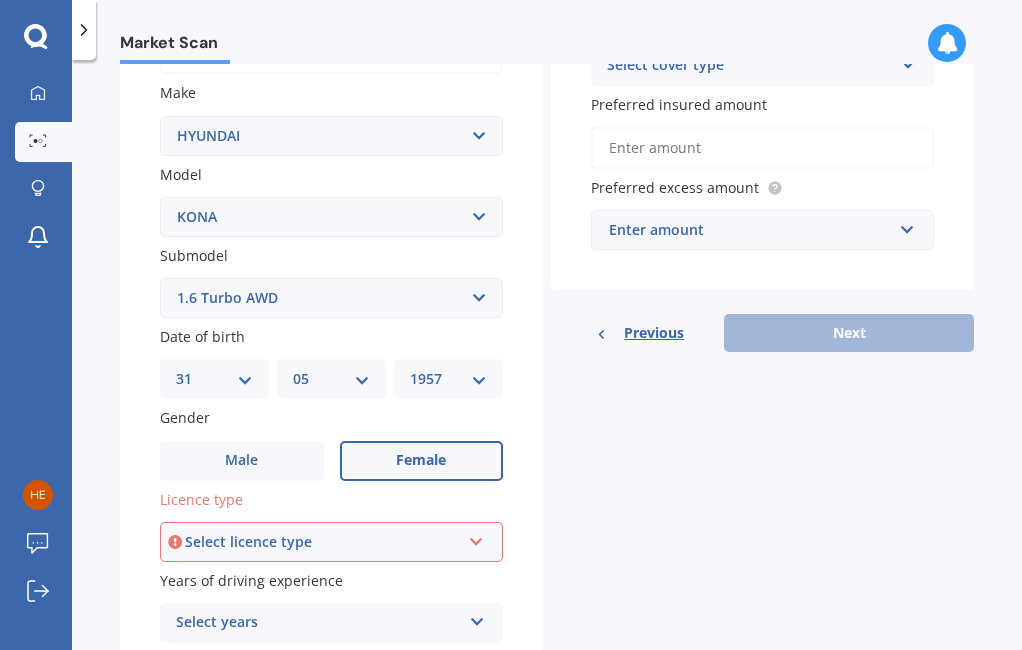click at bounding box center (476, 538) 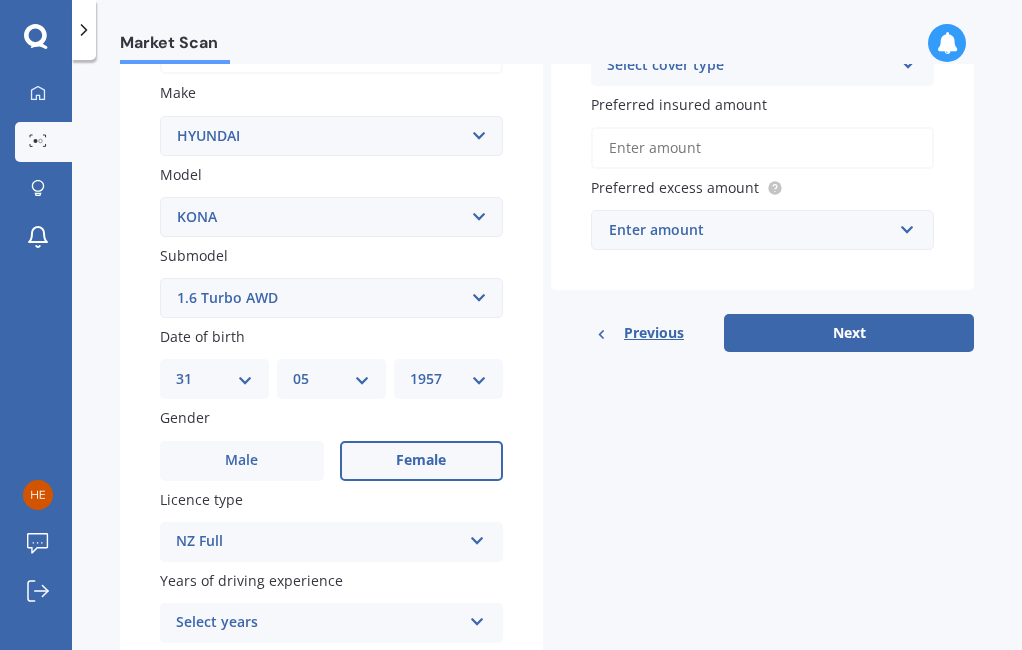 click on "Select years" at bounding box center [318, 623] 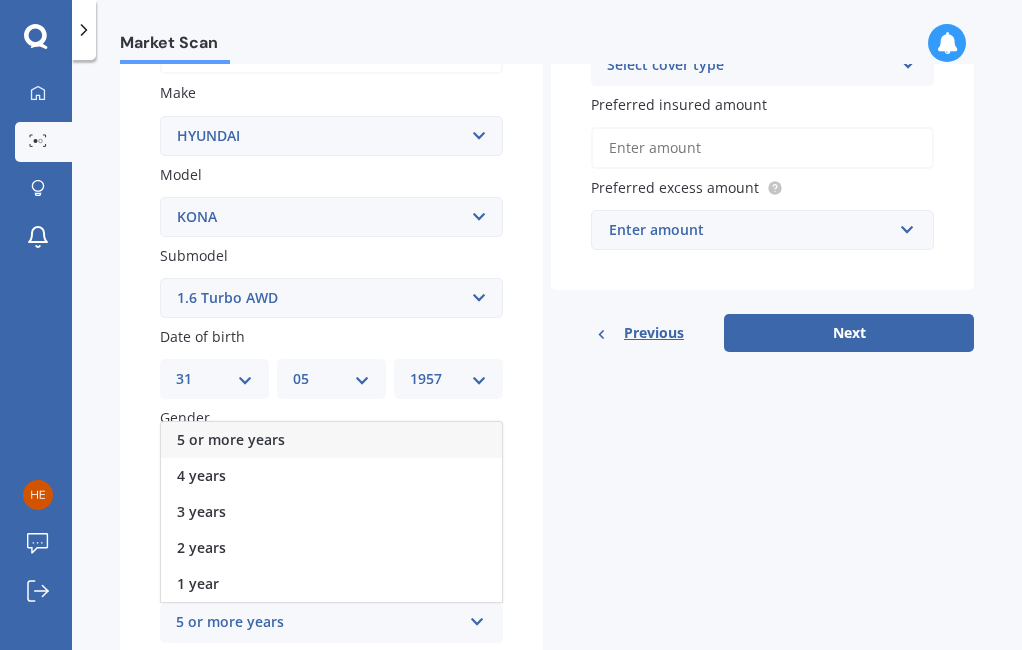 click on "5 or more years" at bounding box center [231, 439] 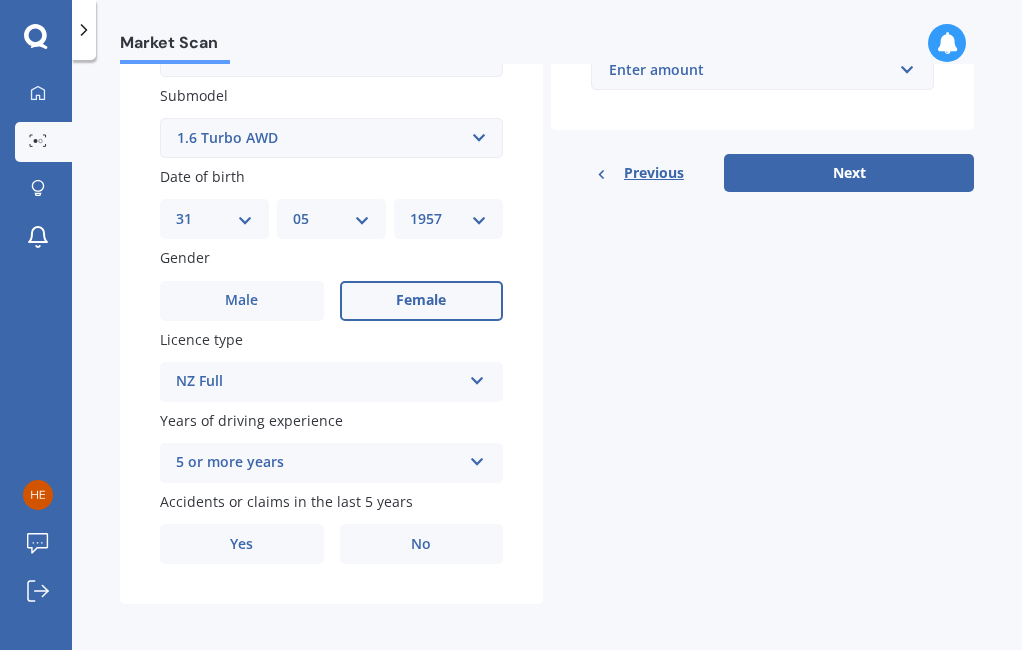 scroll, scrollTop: 520, scrollLeft: 0, axis: vertical 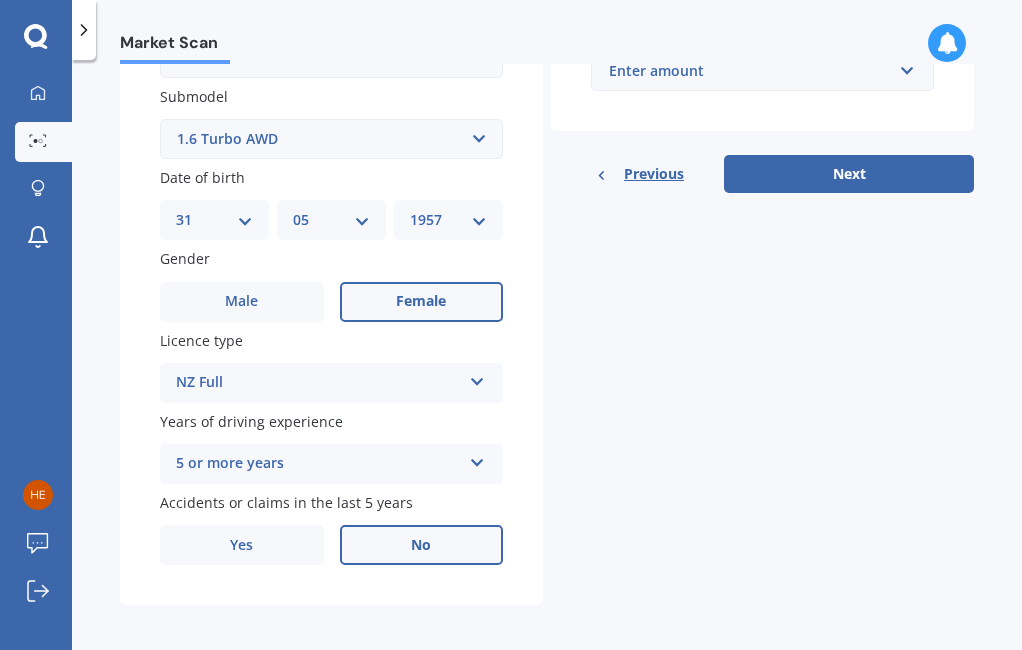 click on "No" at bounding box center [422, 545] 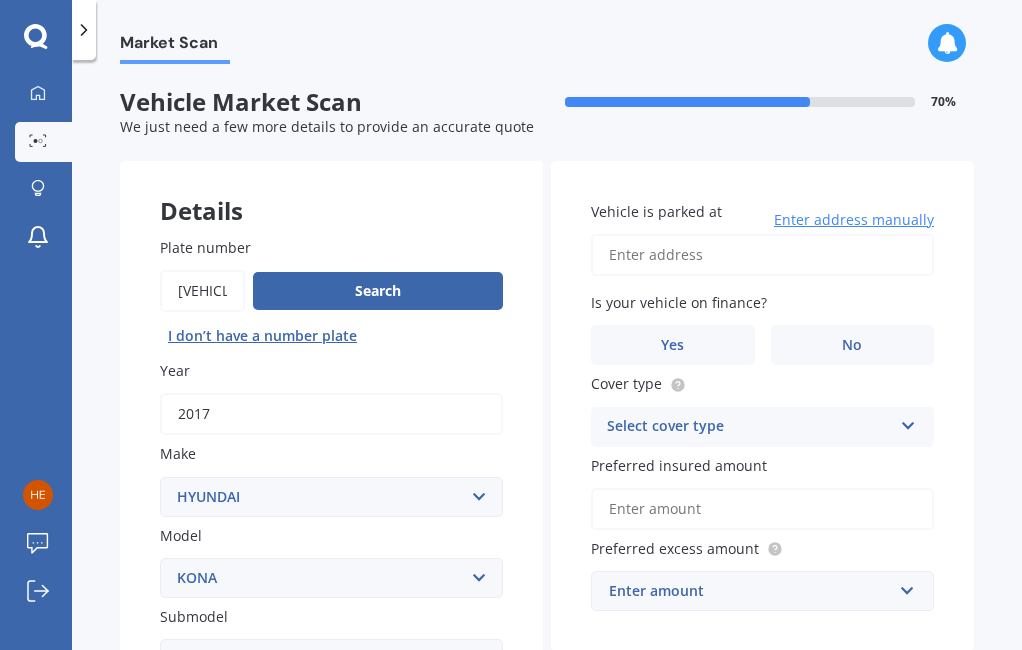 scroll, scrollTop: 0, scrollLeft: 0, axis: both 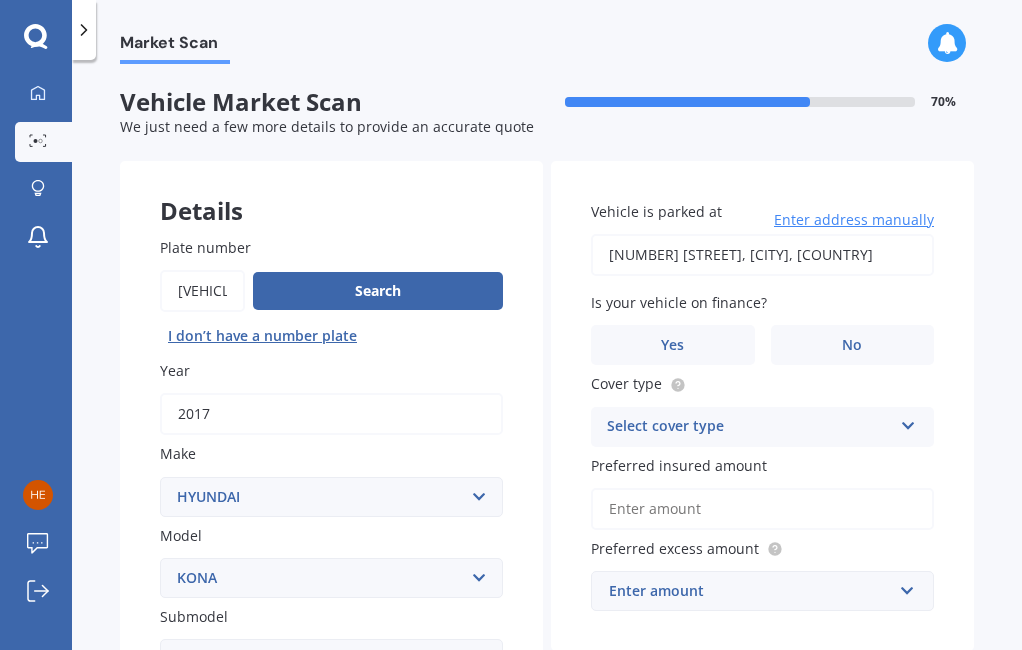 type on "[NUMBER] [STREET], [CITY] [POSTAL_CODE]" 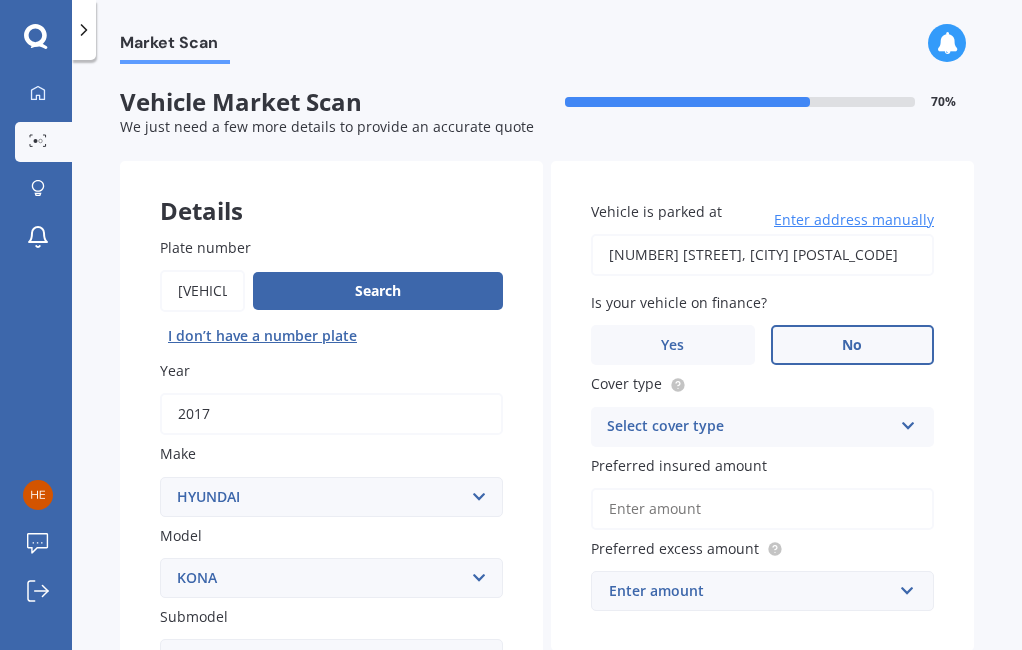 click on "No" at bounding box center (853, 345) 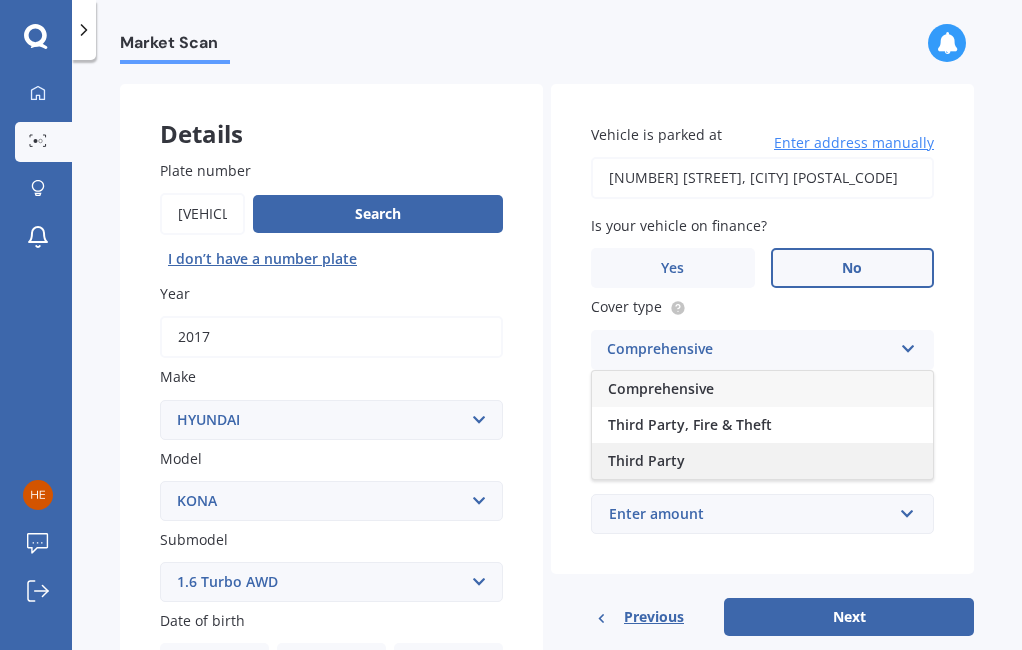 scroll, scrollTop: 72, scrollLeft: 0, axis: vertical 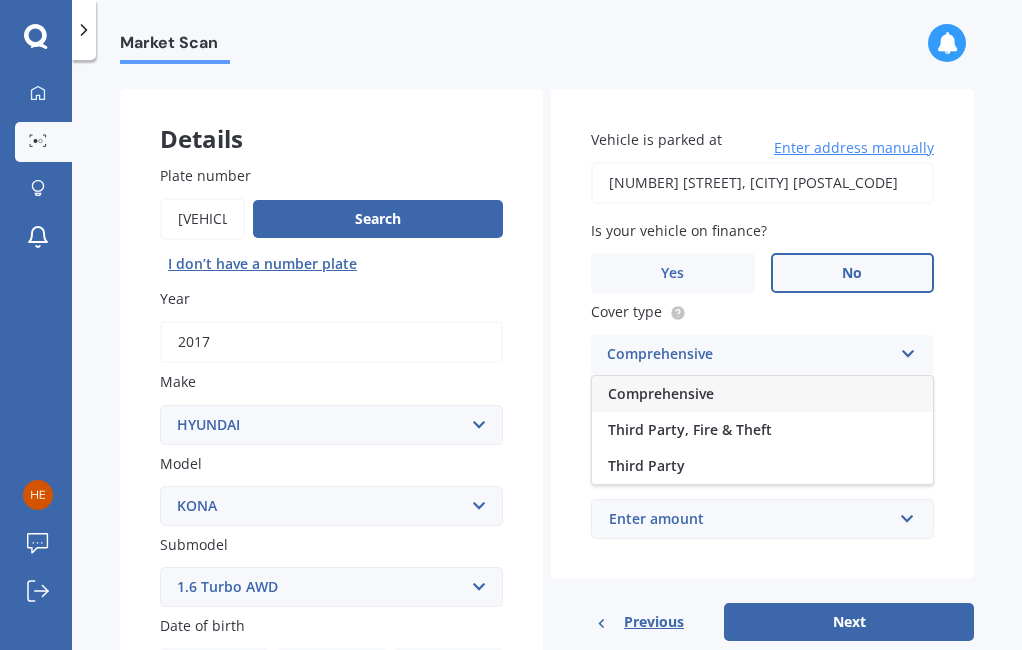 click on "Comprehensive" at bounding box center [762, 394] 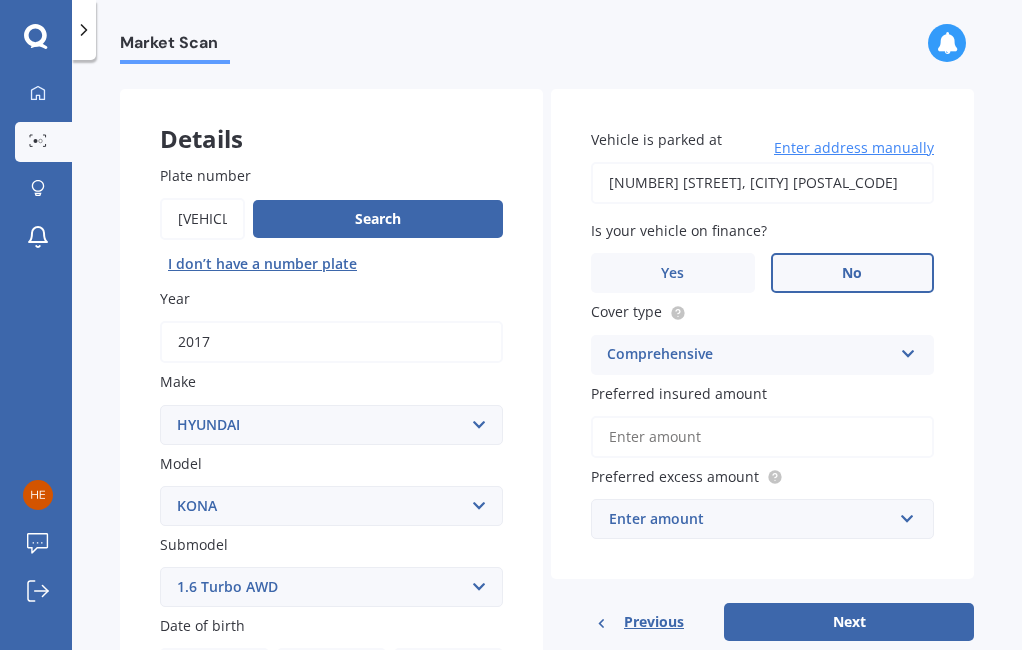 click on "Preferred insured amount" at bounding box center (762, 437) 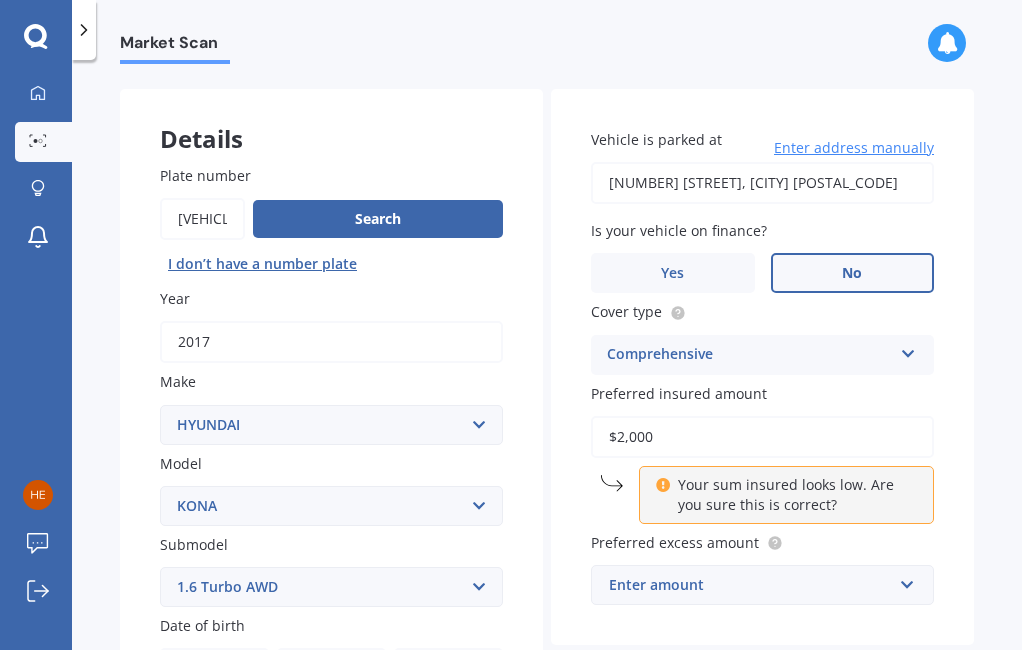 type on "$20,000" 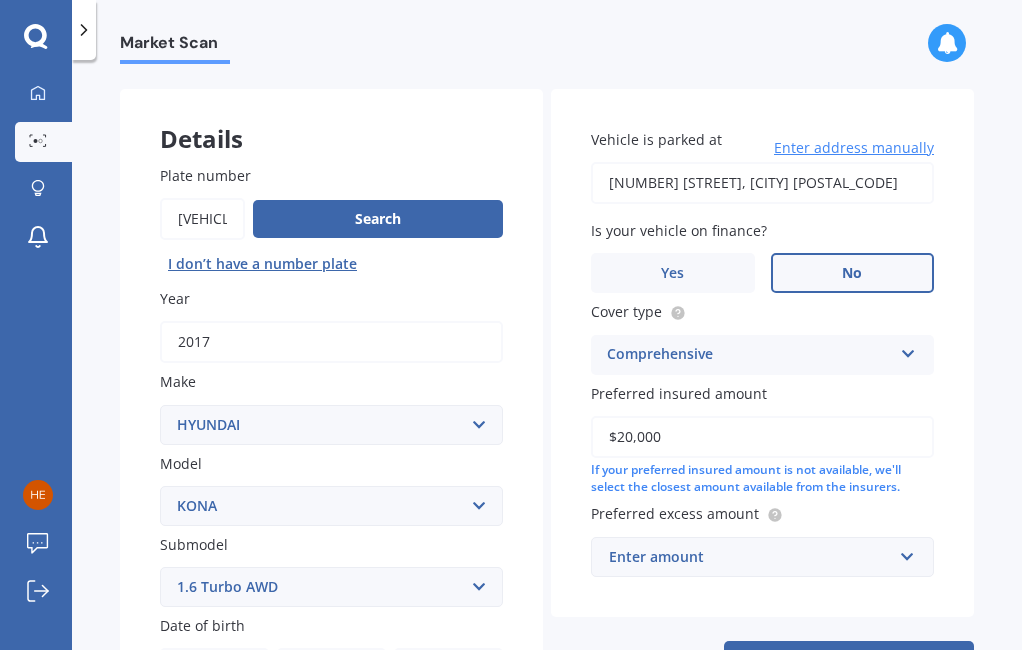 click on "Enter amount" at bounding box center [750, 557] 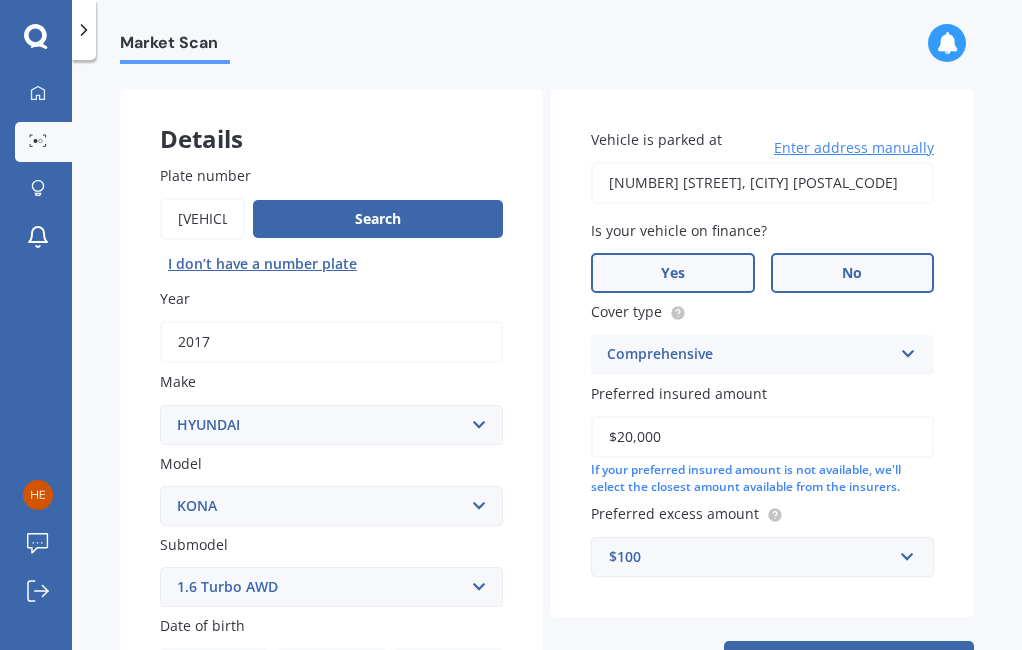 click on "Yes" at bounding box center (673, 273) 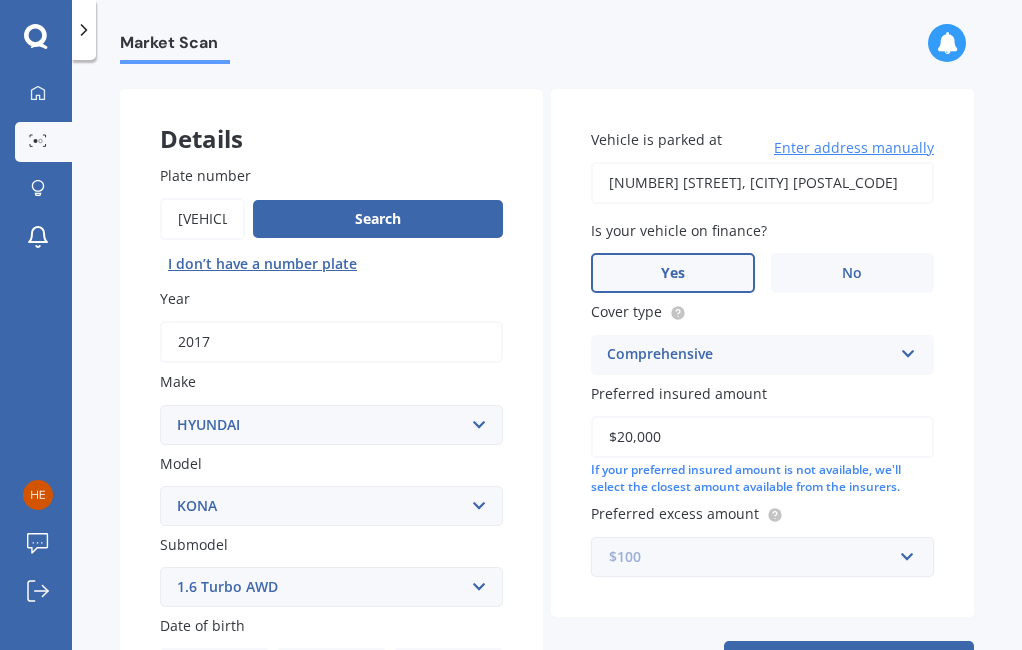 click at bounding box center [755, 557] 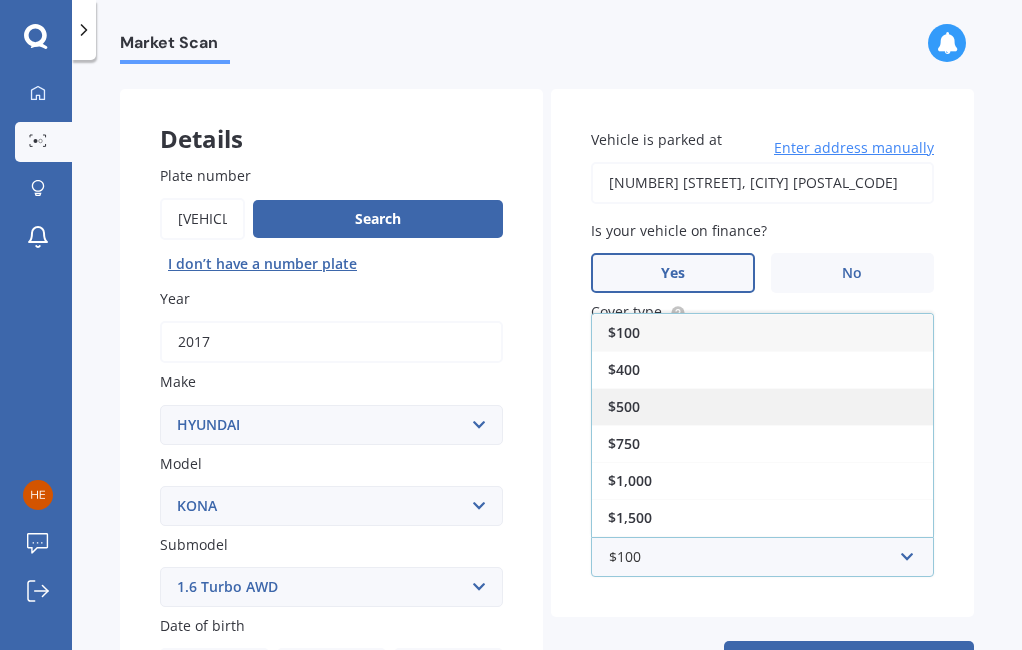 click on "$500" at bounding box center (624, 406) 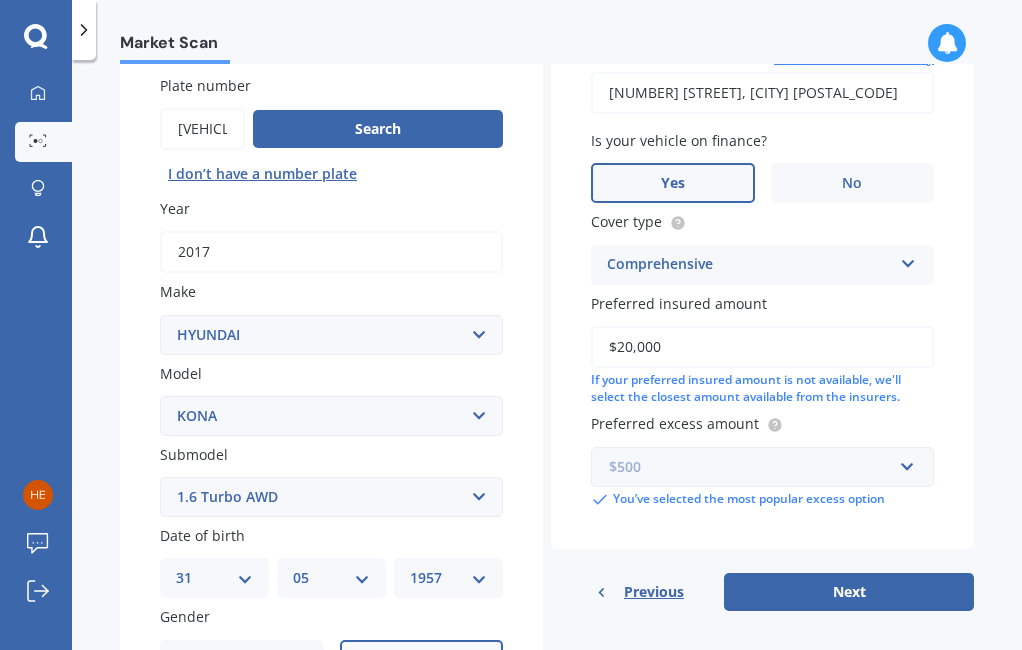scroll, scrollTop: 183, scrollLeft: 0, axis: vertical 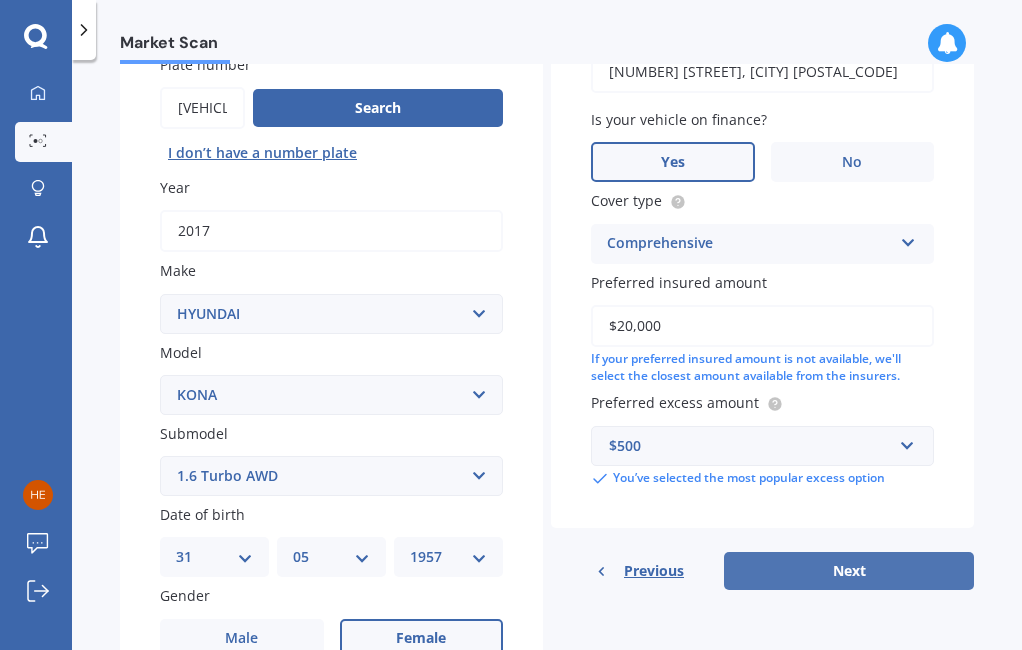 click on "Next" at bounding box center (849, 571) 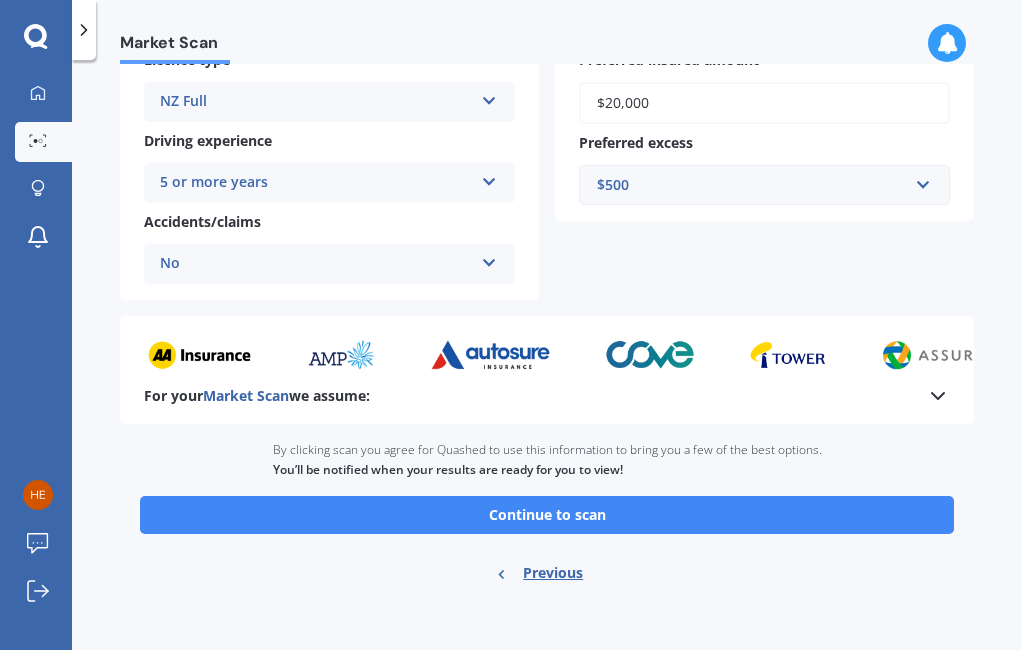 scroll, scrollTop: 373, scrollLeft: 0, axis: vertical 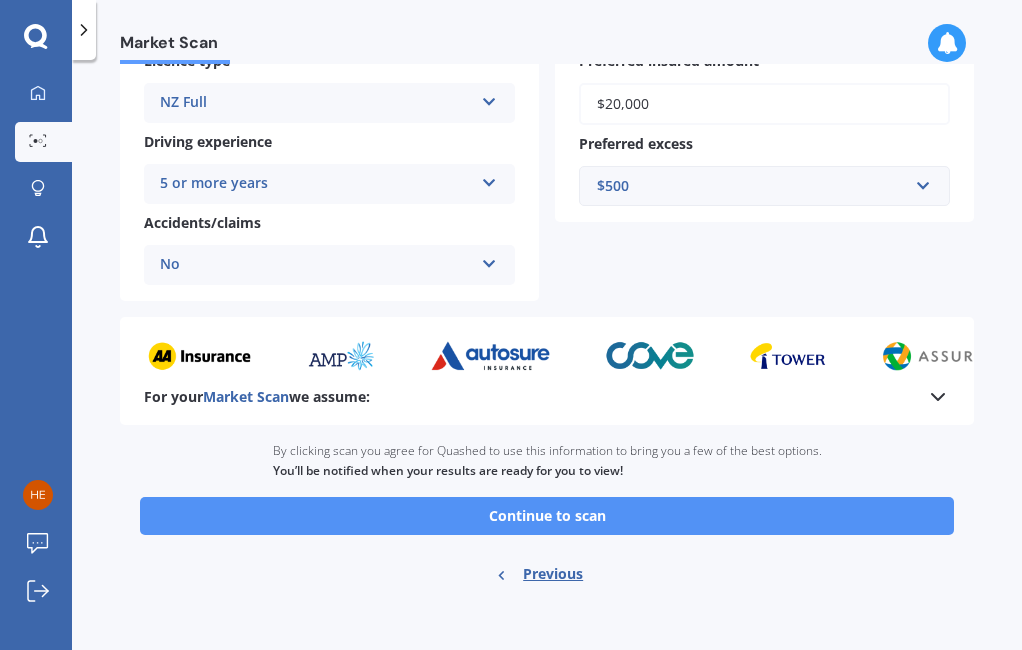 click on "Continue to scan" at bounding box center [547, 516] 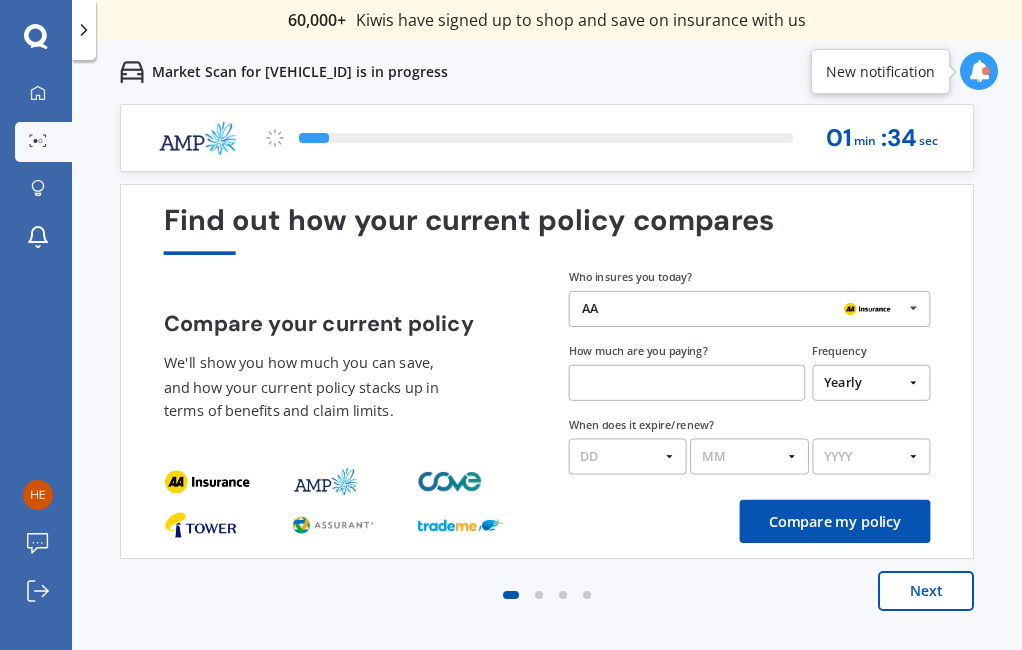 scroll, scrollTop: 0, scrollLeft: 0, axis: both 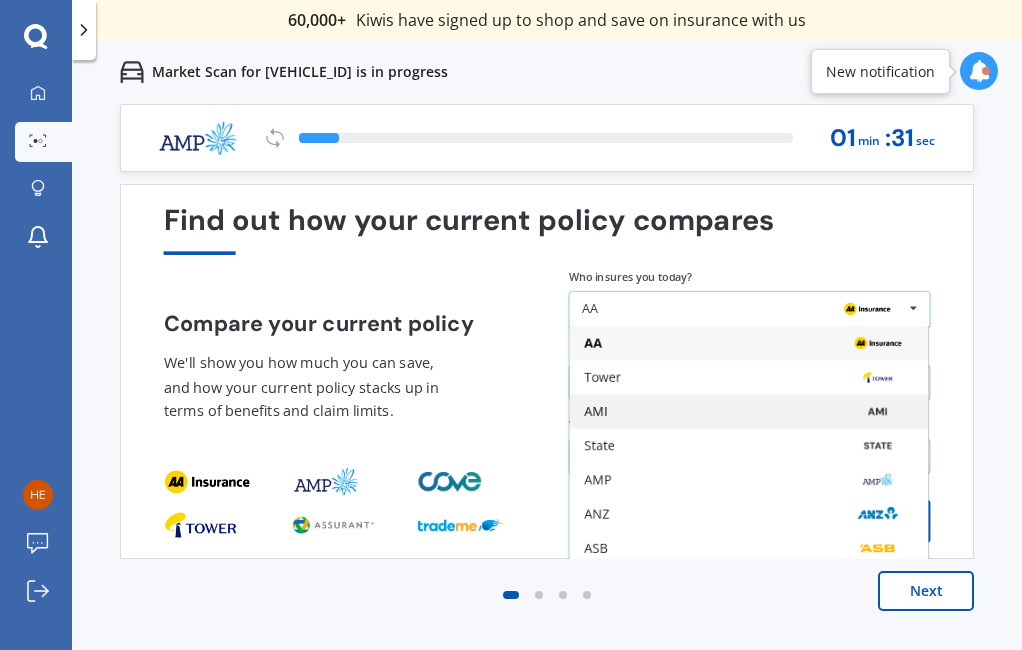 click on "AMI" at bounding box center [748, 411] 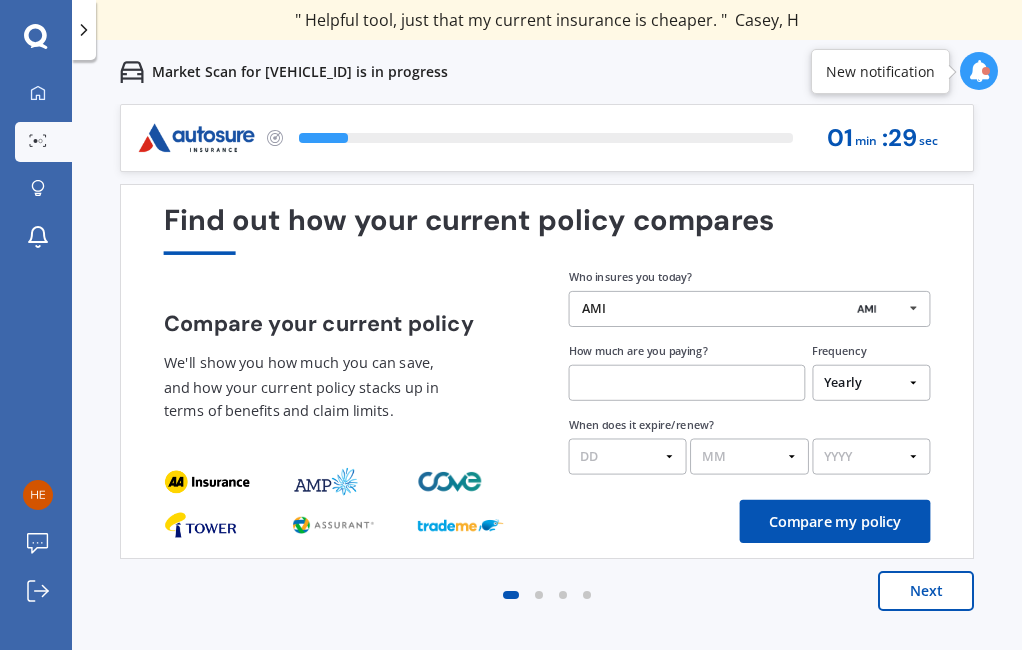 click at bounding box center [687, 383] 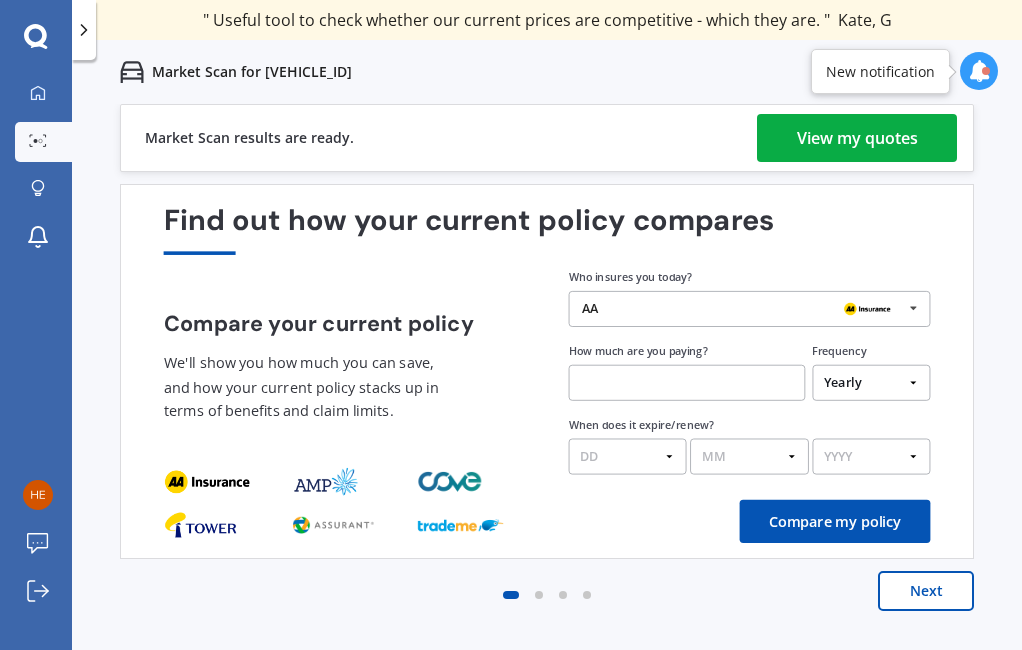 scroll, scrollTop: 0, scrollLeft: 0, axis: both 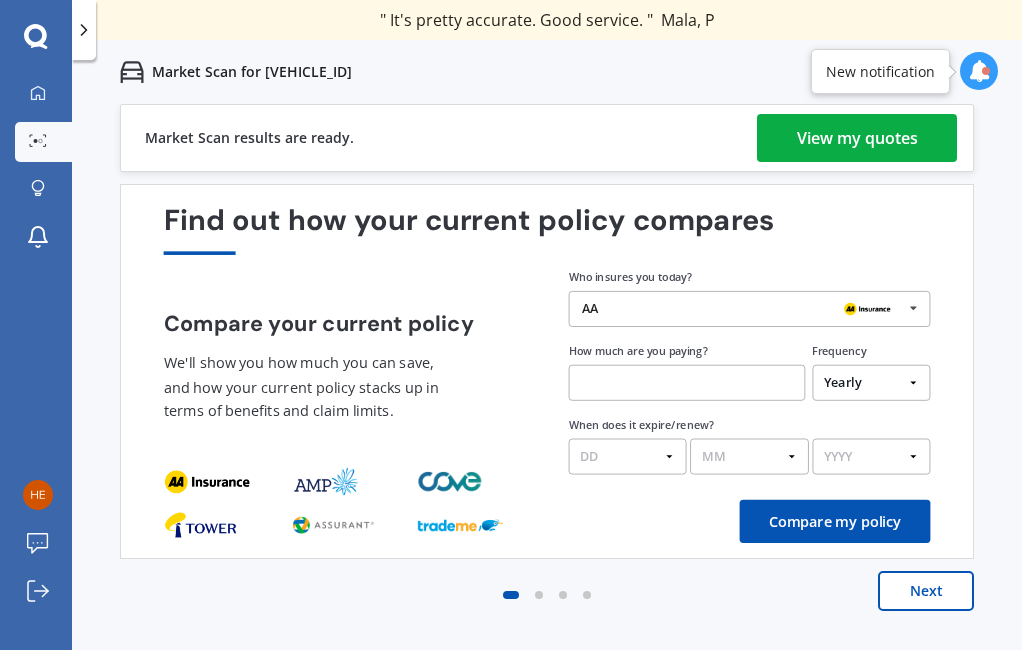 click on "AA" at bounding box center [742, 309] 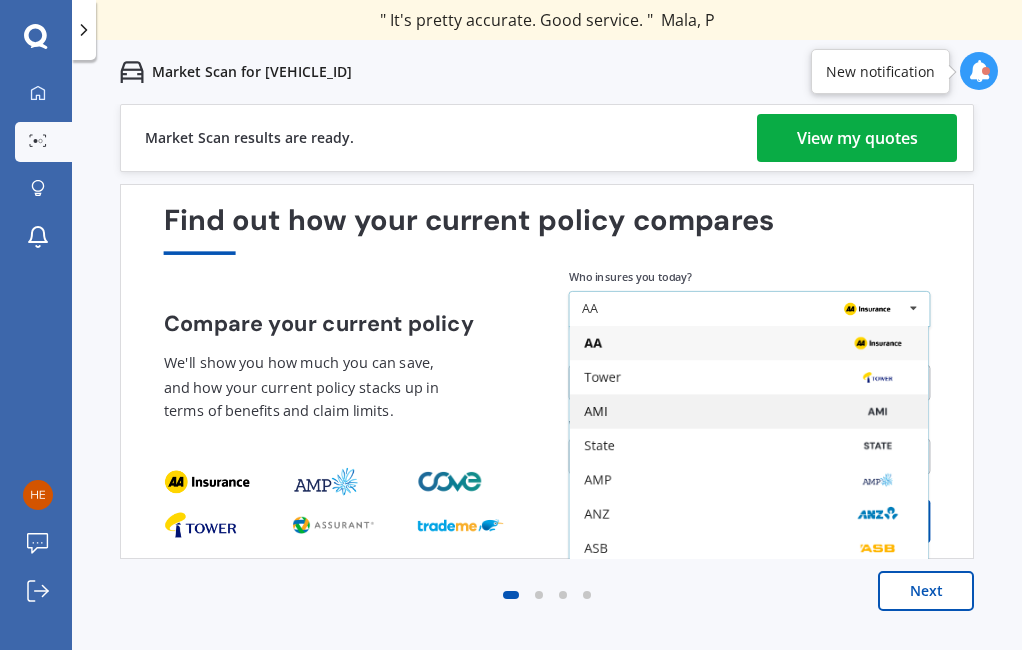 click on "AMI" at bounding box center [595, 411] 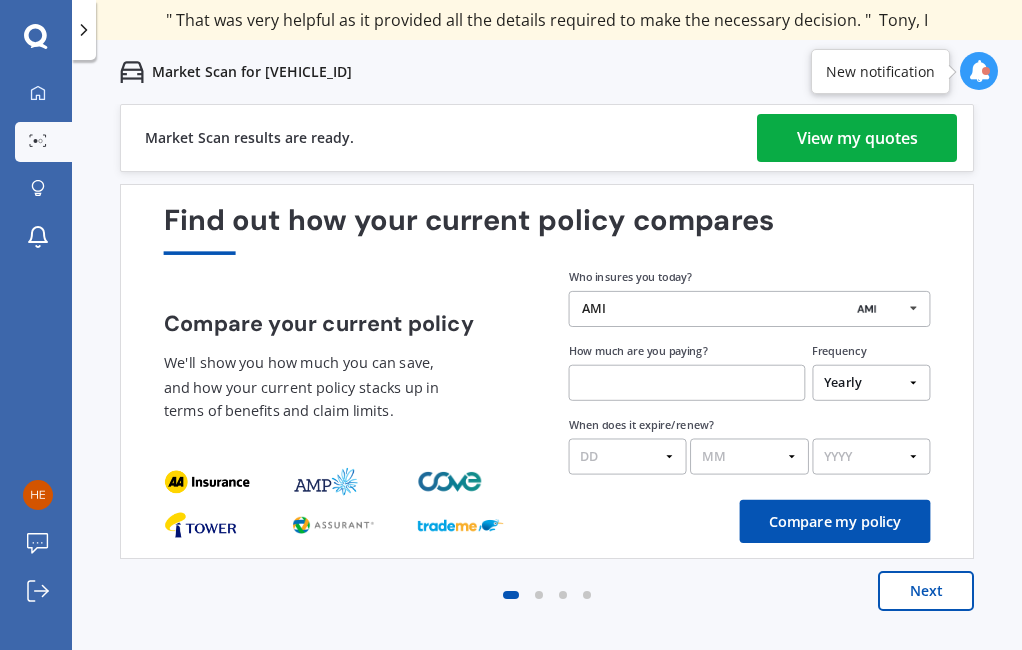 click at bounding box center [687, 383] 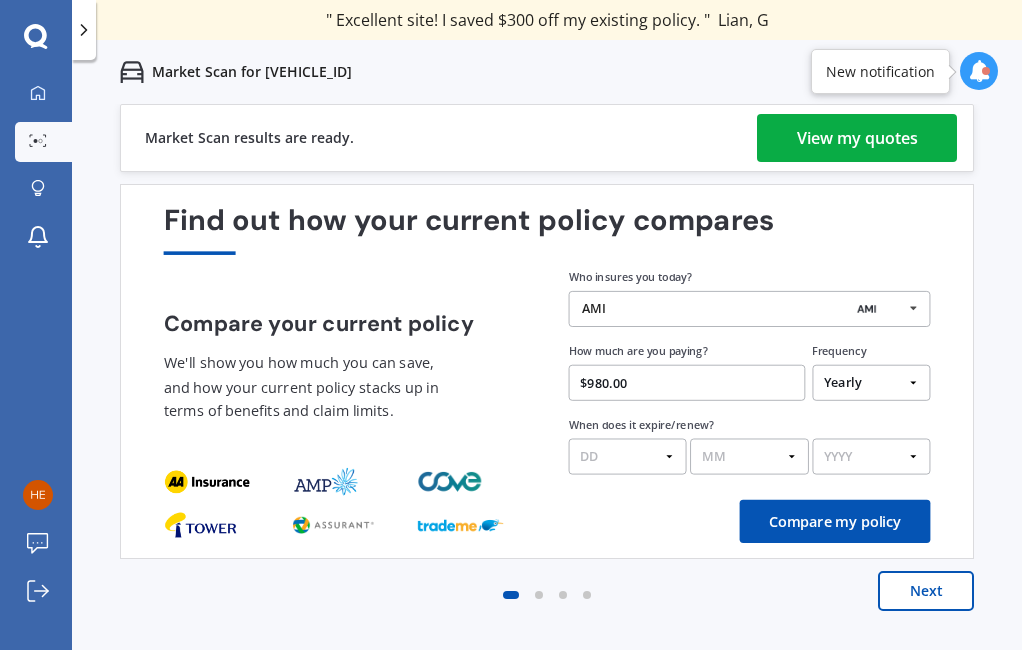 type on "$980.08" 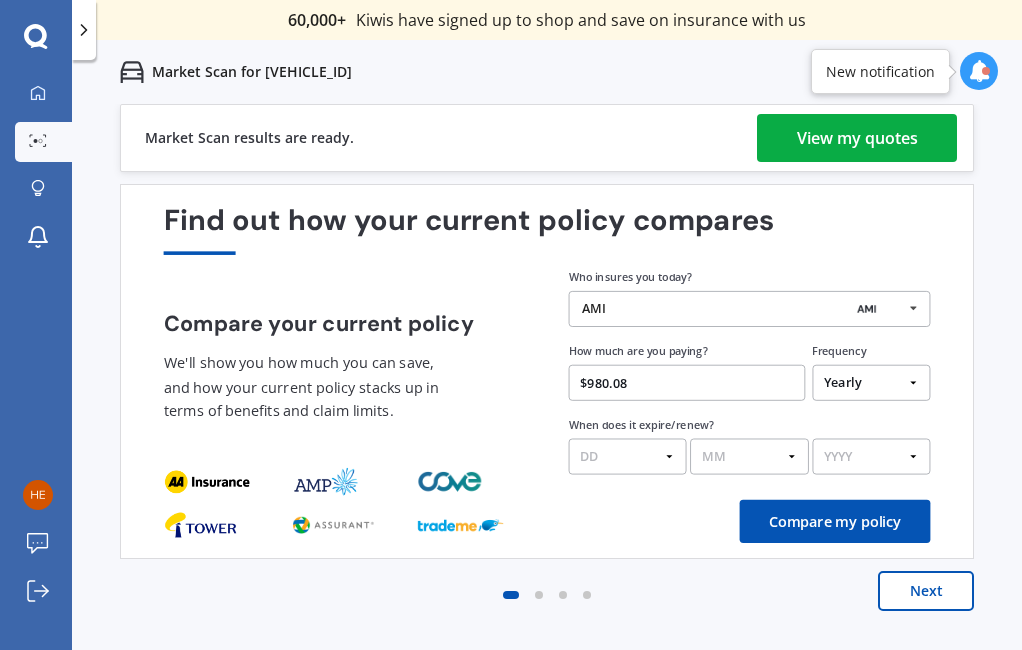 select on "09" 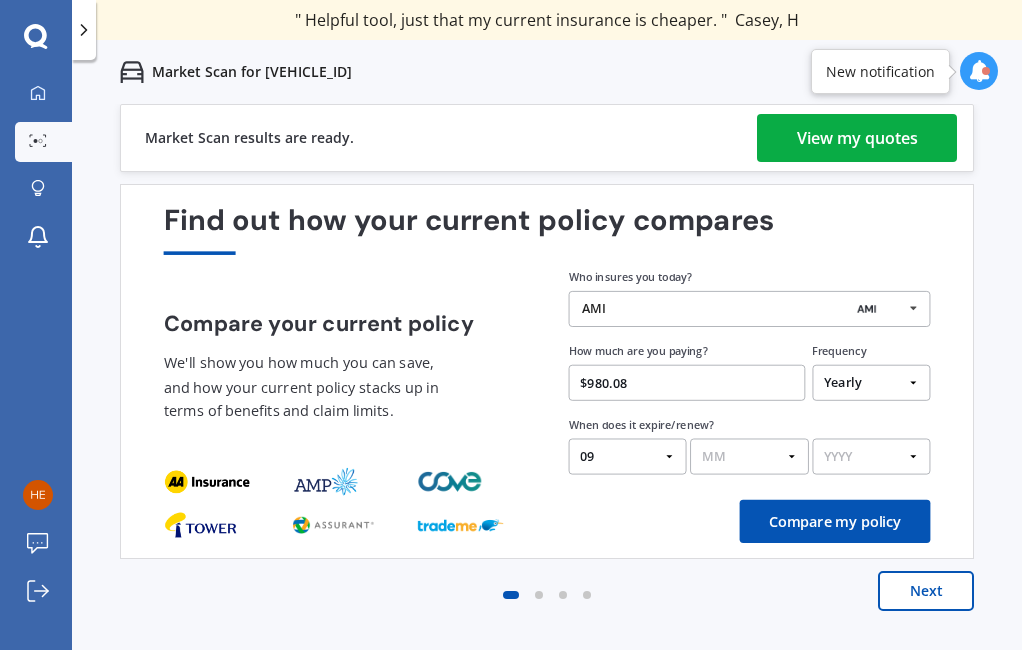 select on "08" 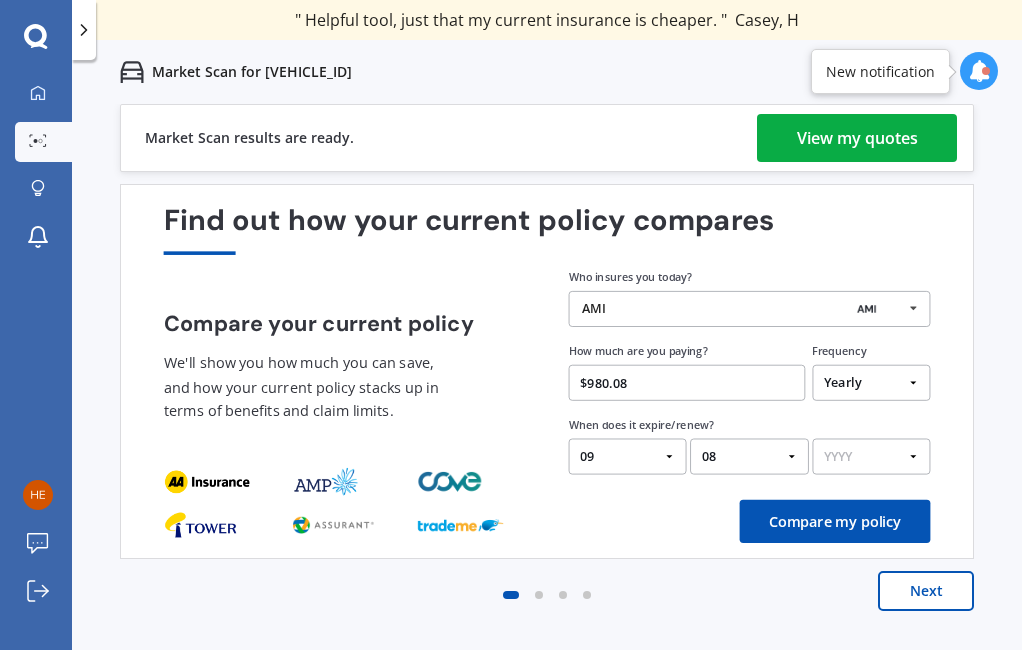 click on "YYYY 2026 2025 2024" at bounding box center (871, 457) 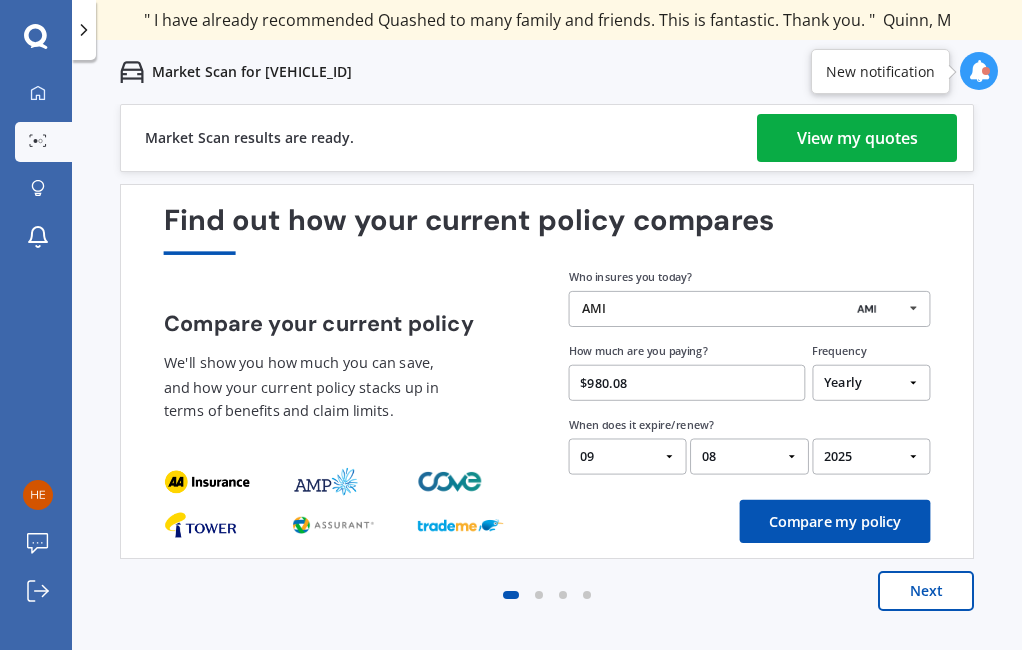 click on "Compare my policy" at bounding box center (835, 521) 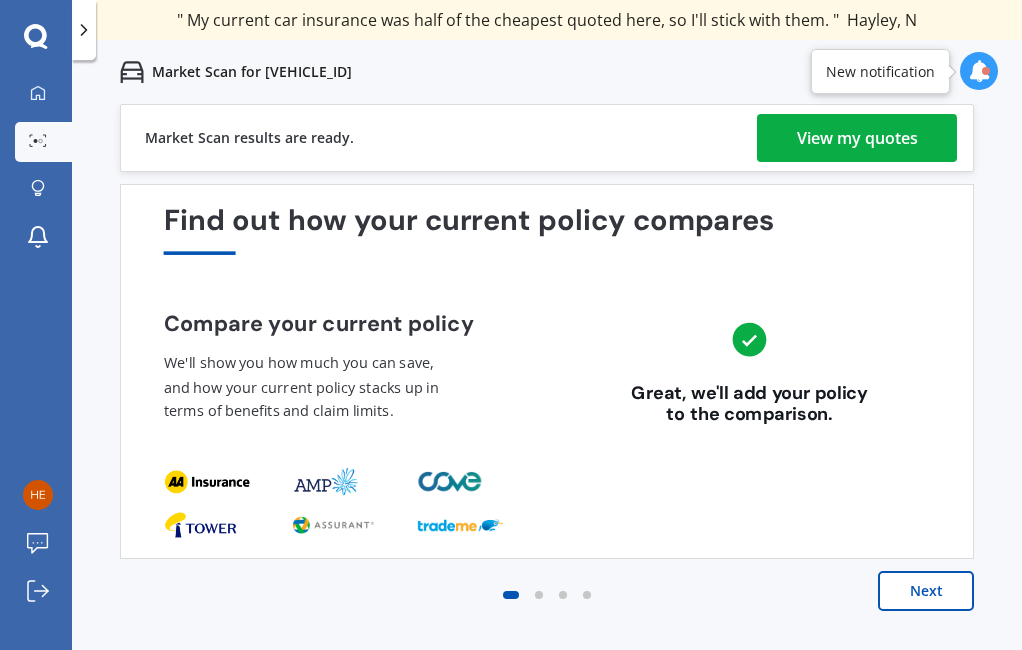 scroll, scrollTop: 0, scrollLeft: 0, axis: both 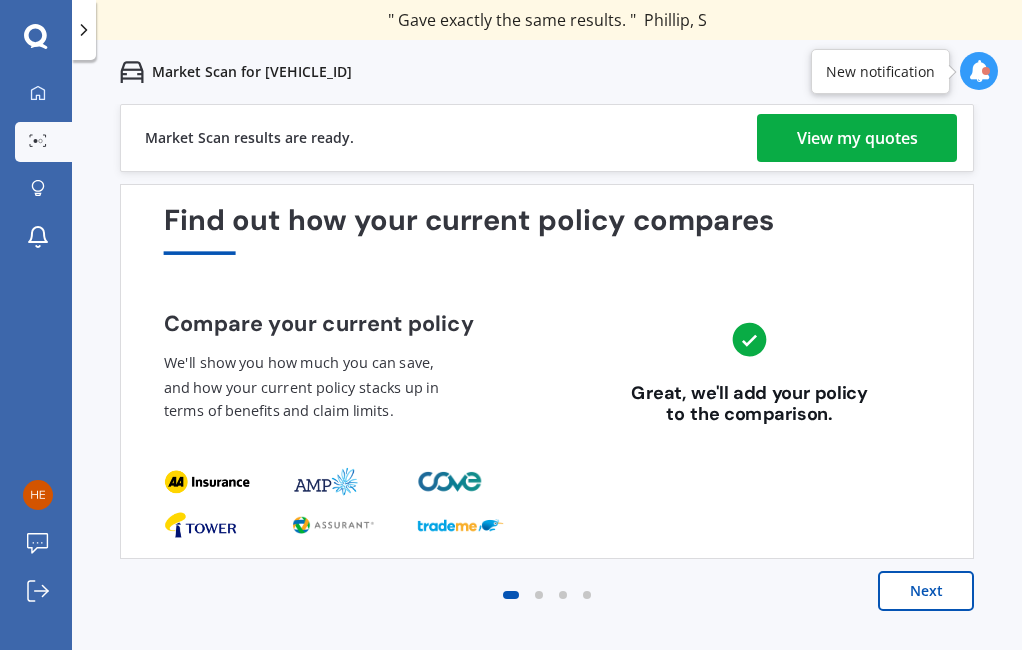 click on "Next" at bounding box center (926, 591) 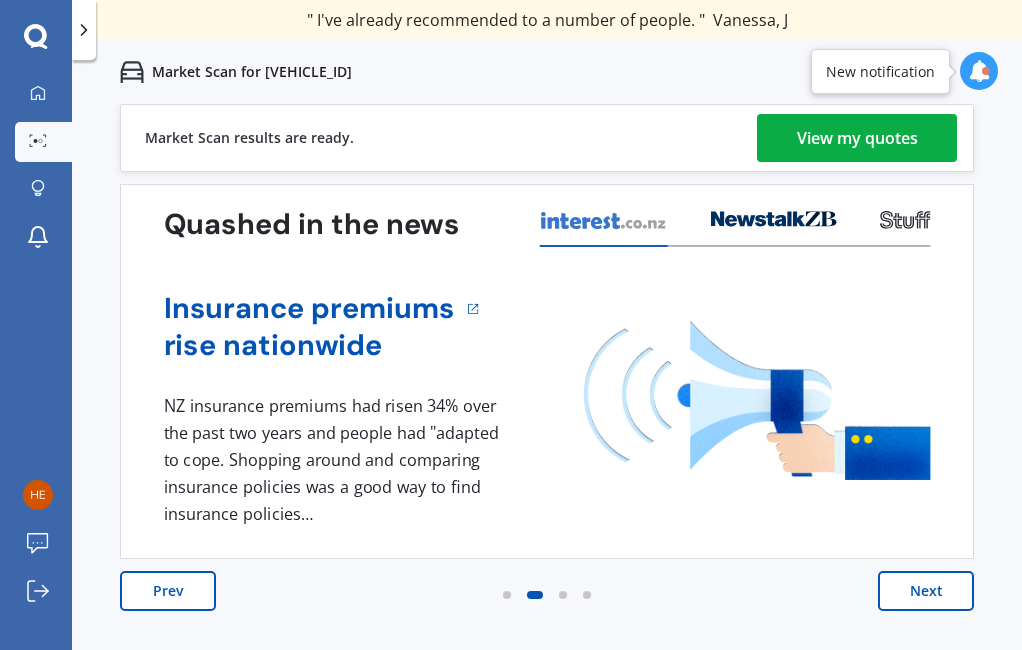click on "Next" at bounding box center (926, 591) 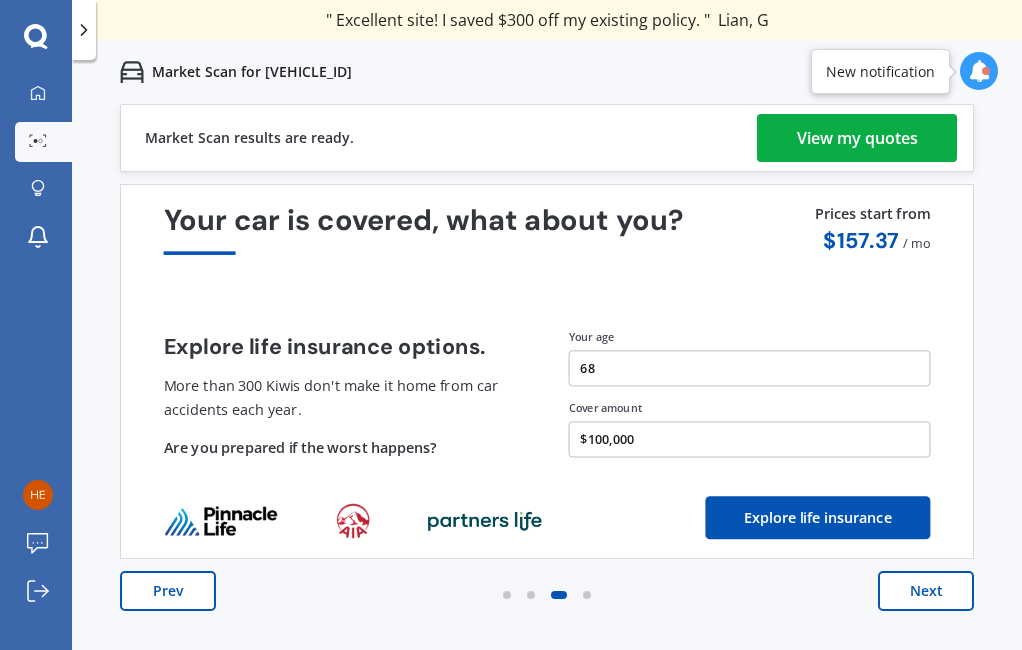 click on "Next" at bounding box center [926, 591] 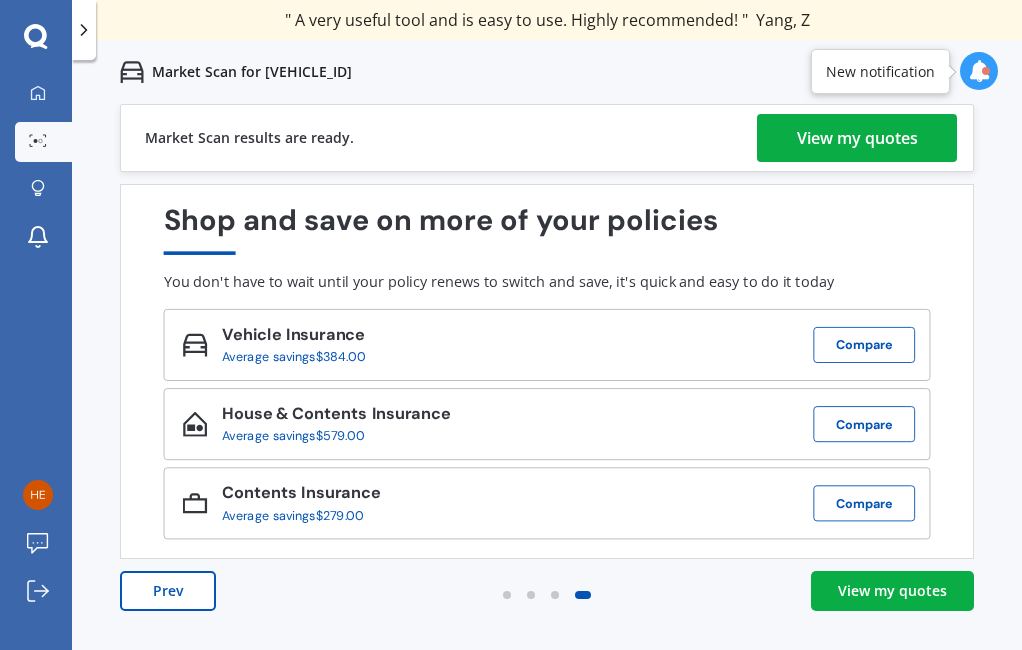 click on "View my quotes" at bounding box center (892, 591) 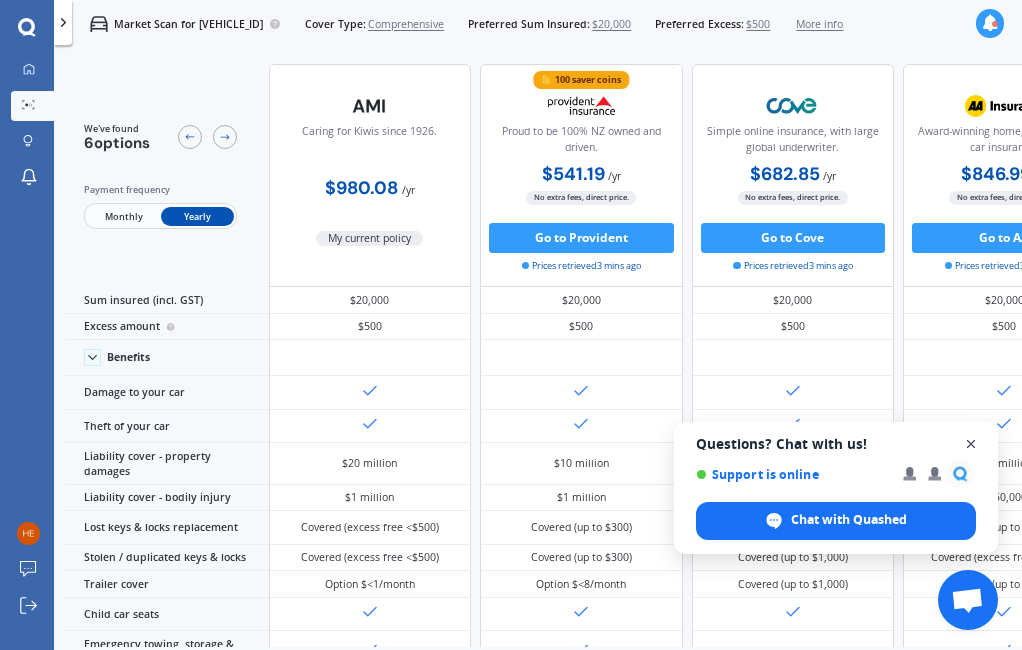 click at bounding box center [971, 444] 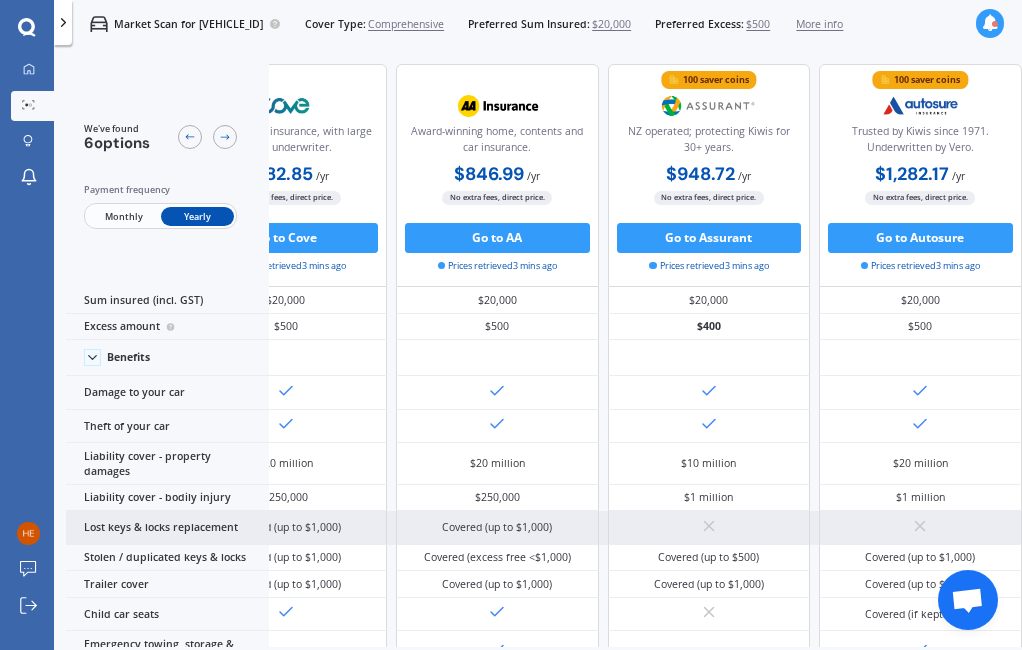 scroll, scrollTop: 0, scrollLeft: 685, axis: horizontal 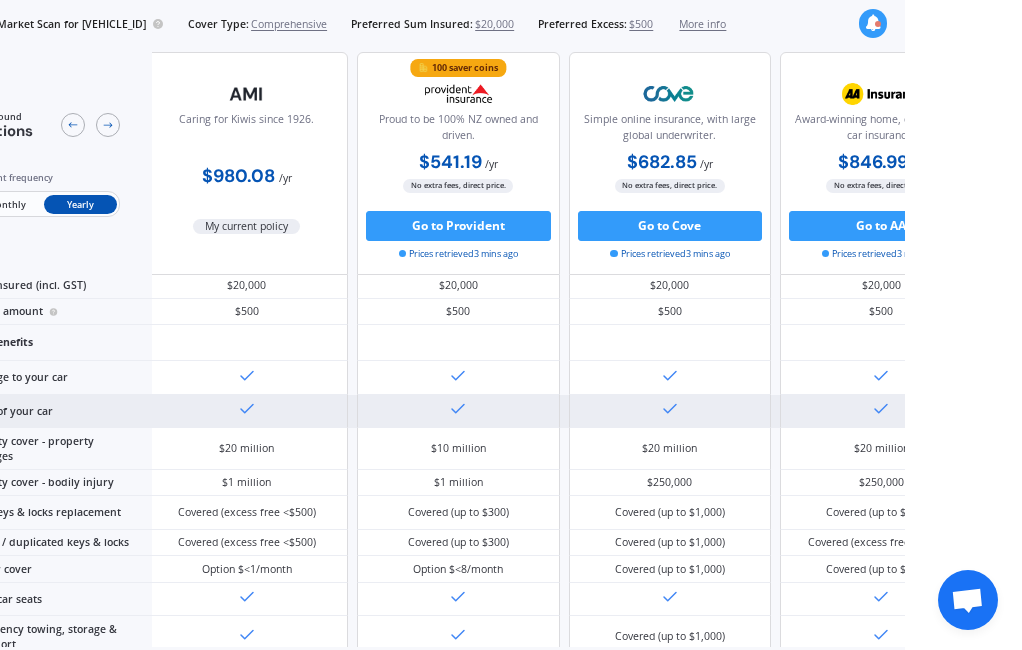 drag, startPoint x: 134, startPoint y: 443, endPoint x: 260, endPoint y: 443, distance: 126 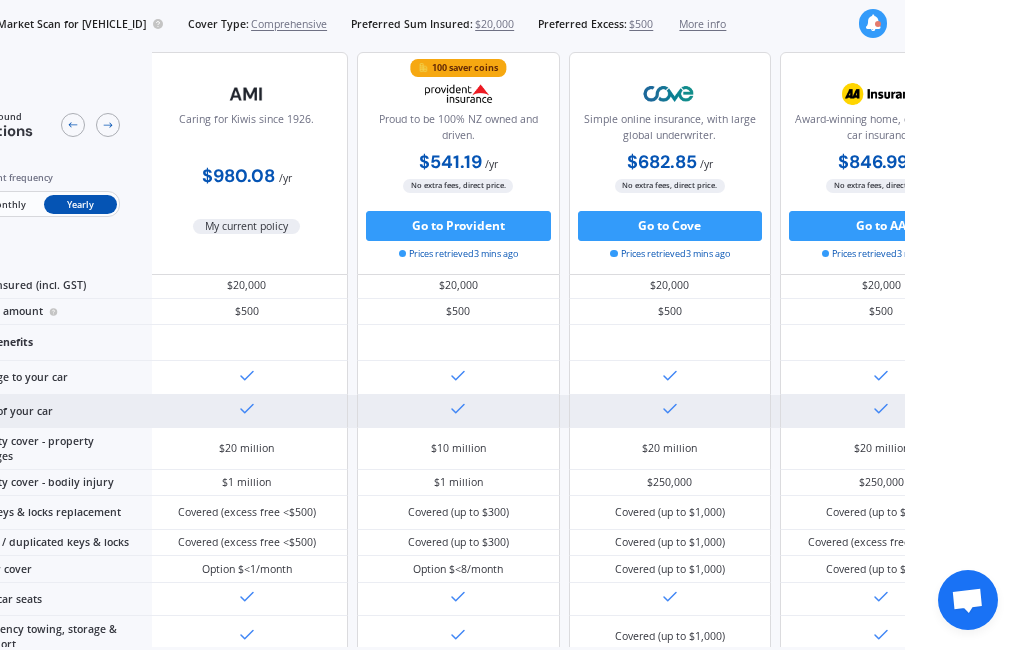 click on "Theft of your car" at bounding box center [674, 412] 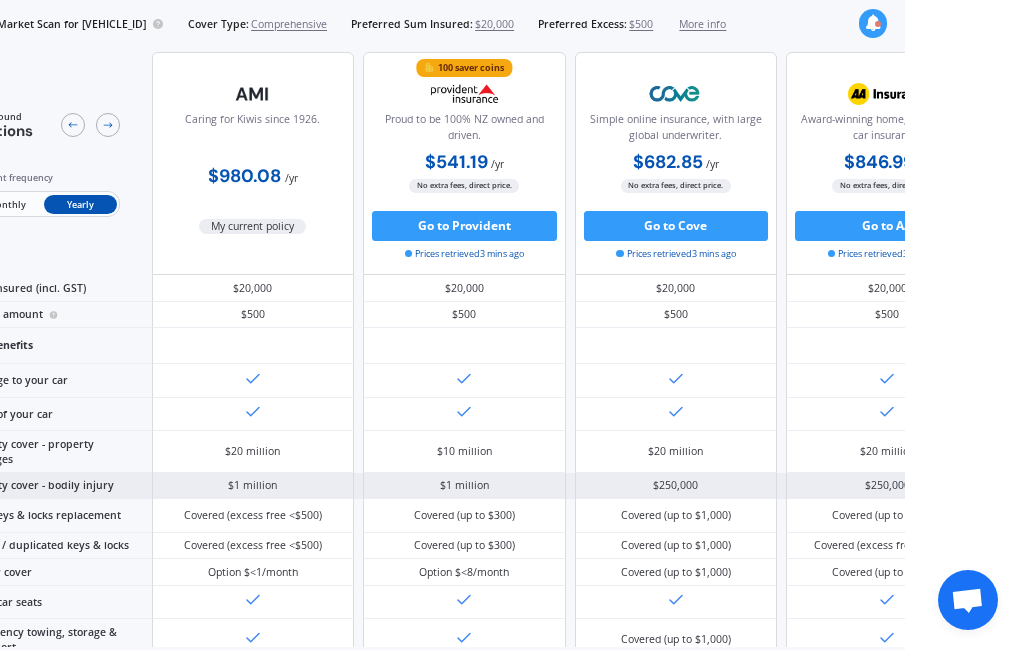 scroll, scrollTop: 17, scrollLeft: 0, axis: vertical 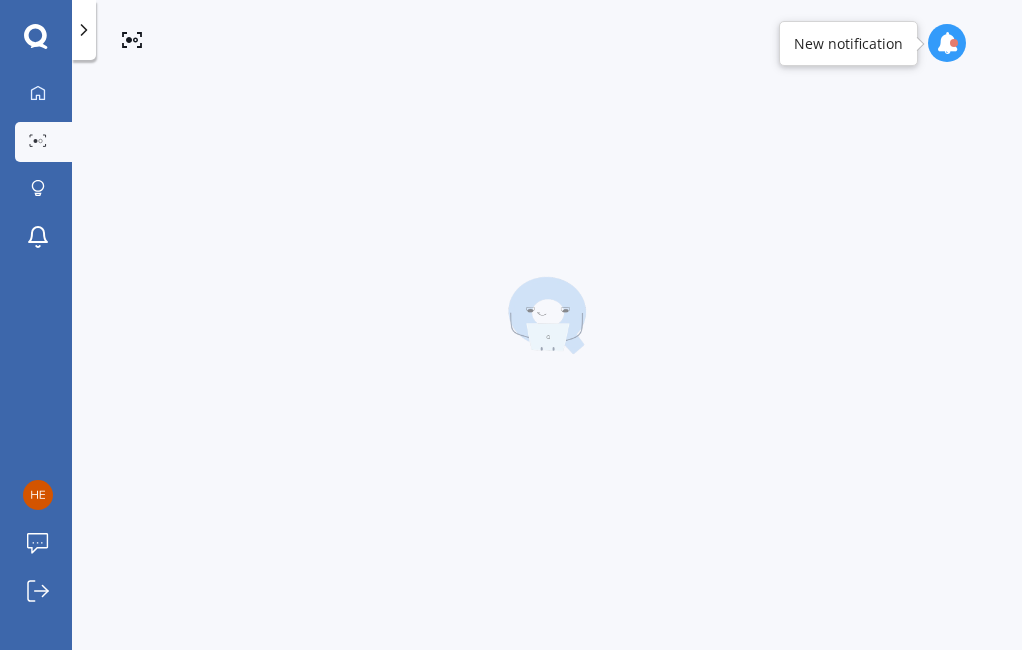 click on "Connecting to insurance companies online... 0 % 00 min :  00 sec Find out how your current policy compares Compare your current policy  We'll show you how much you can save, and how your current policy stacks up in terms of benefits and claim limits. Great, we'll add your policy to the comparison. Compare my policy Quashed in the news Insurance premiums rise nationwide 1 NZ insurance premiums had risen 34% over the past two years and people had "adapted to cope. Shopping around and comparing insurance policies was a good way to find insurance policies… Your car is covered, what about you? Explore life insurance options. More than 300 Kiwis don't make it home from car accidents each year. Are you prepared if the worst happens? Prices start from Unavailable Your age [AGE] Cover amount [CURRENCY][AMOUNT] Explore life insurance Shop and save on more of your policies You don't have to wait until your policy renews to switch and save, it's quick and easy to do it today Vehicle Insurance Average savings  [CURRENCY][AMOUNT] Compare Next" at bounding box center [547, 359] 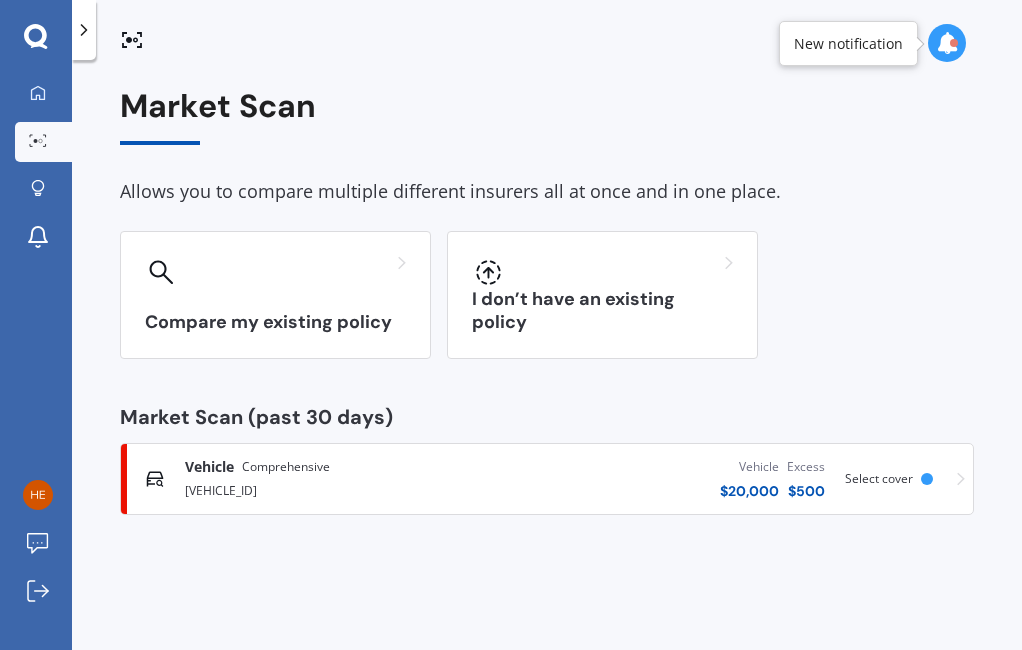 click on "Market Scan Allows you to compare multiple different insurers all at once and in one place. Compare my existing policy I don’t have an existing policy Market Scan (past 30 days) Vehicle Comprehensive [VEHICLE_ID] Vehicle $ [AMOUNT] Excess $ [AMOUNT] Scanned 5 minutes ago Select cover" at bounding box center [547, 359] 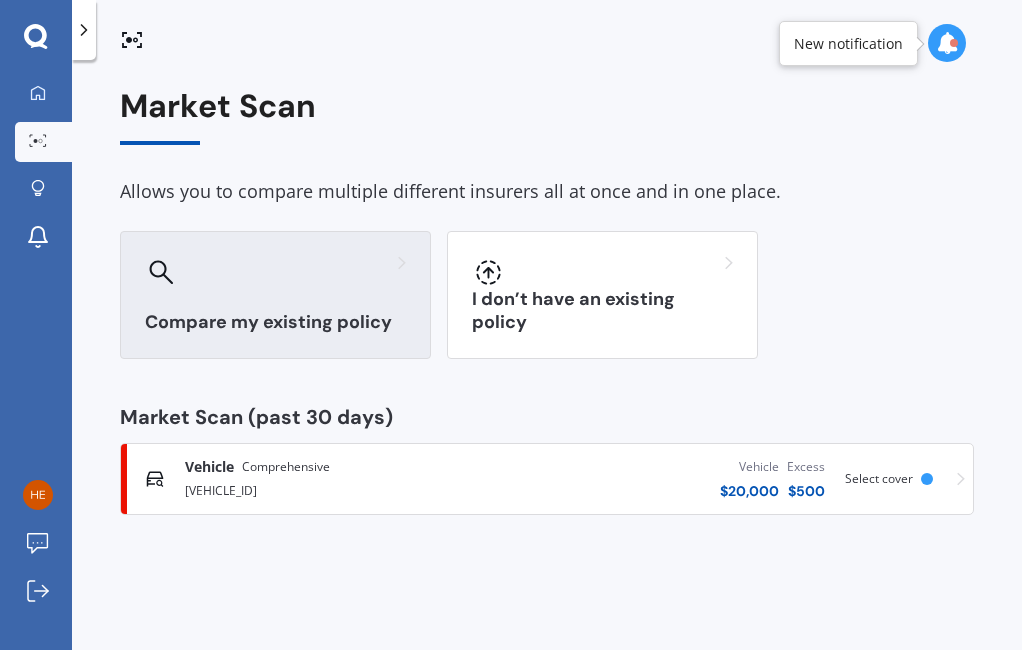 click on "Compare my existing policy" at bounding box center (275, 322) 